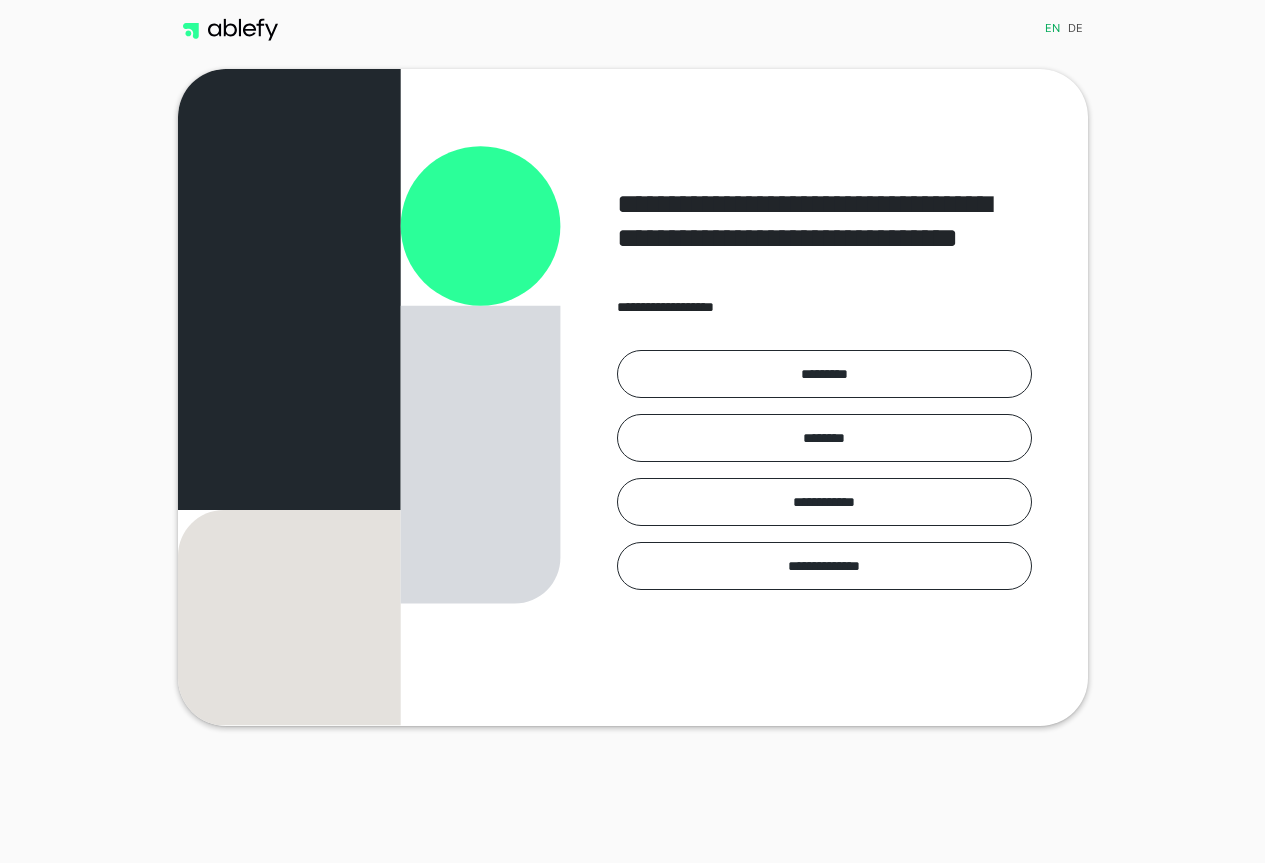 scroll, scrollTop: 0, scrollLeft: 0, axis: both 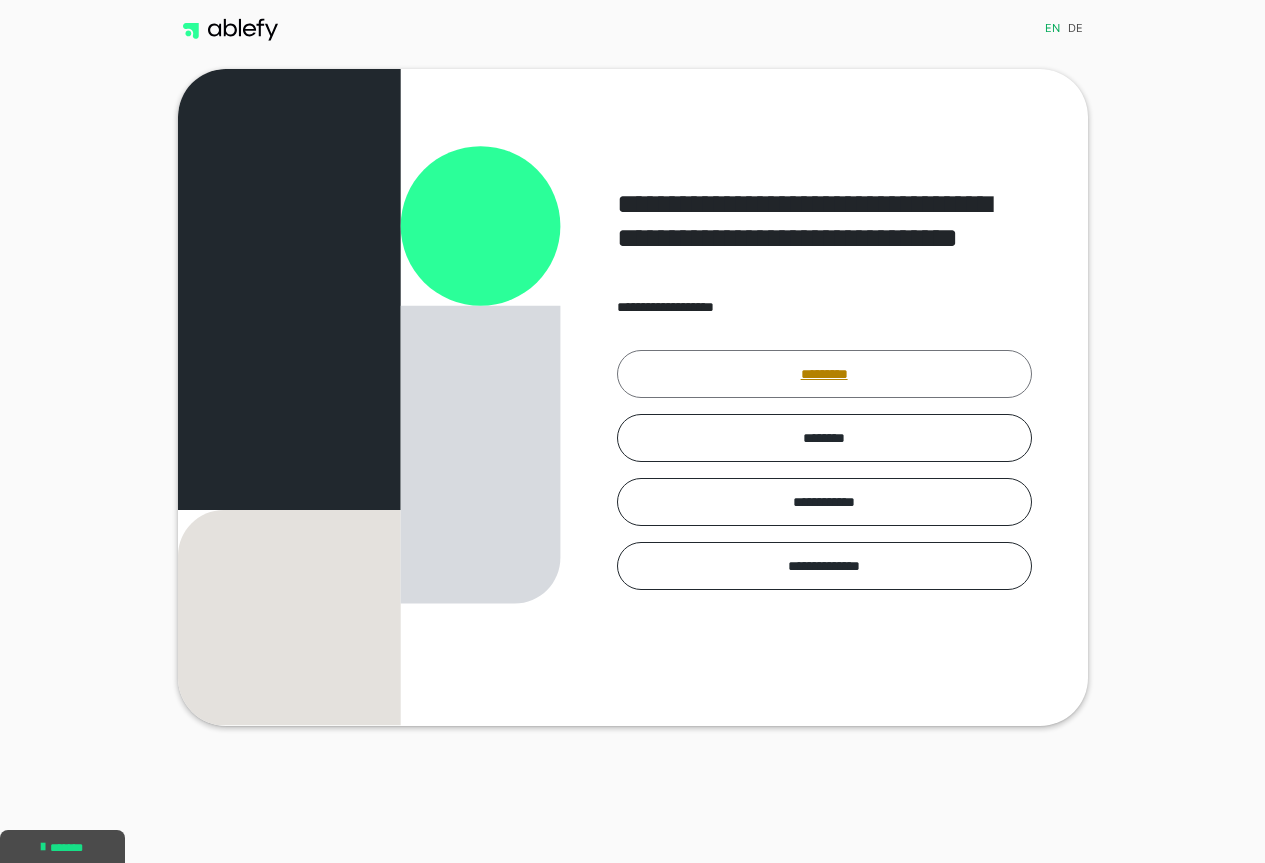click on "*********" at bounding box center [824, 374] 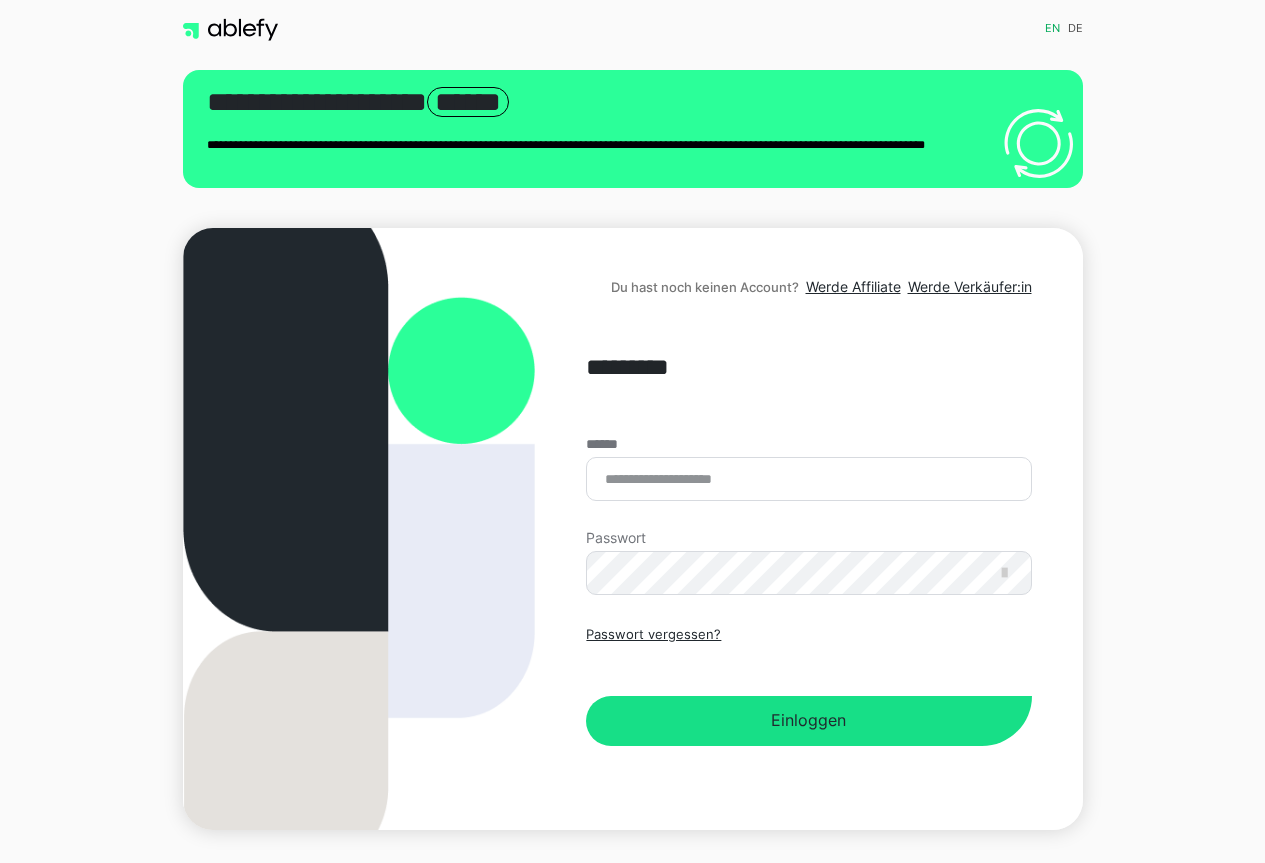 scroll, scrollTop: 0, scrollLeft: 0, axis: both 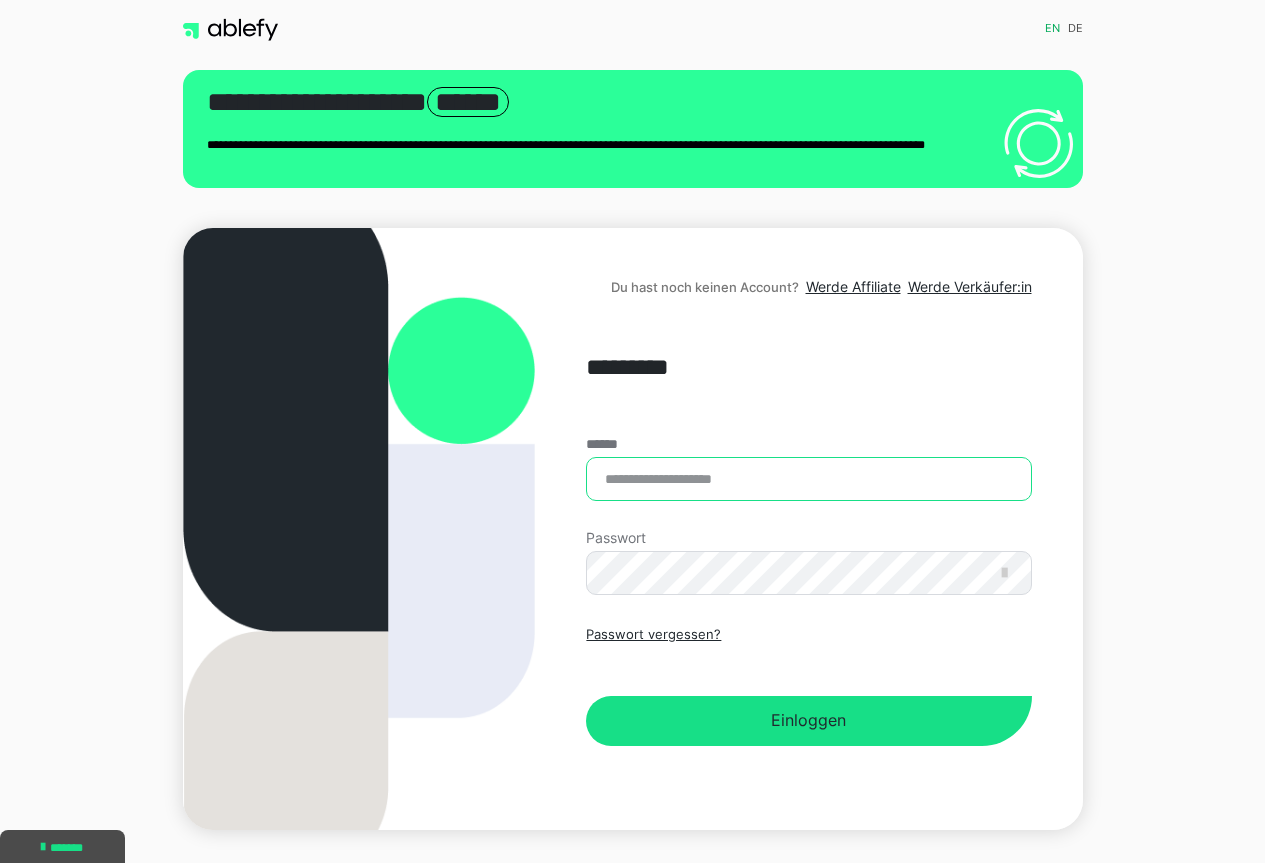 click on "******" at bounding box center (808, 479) 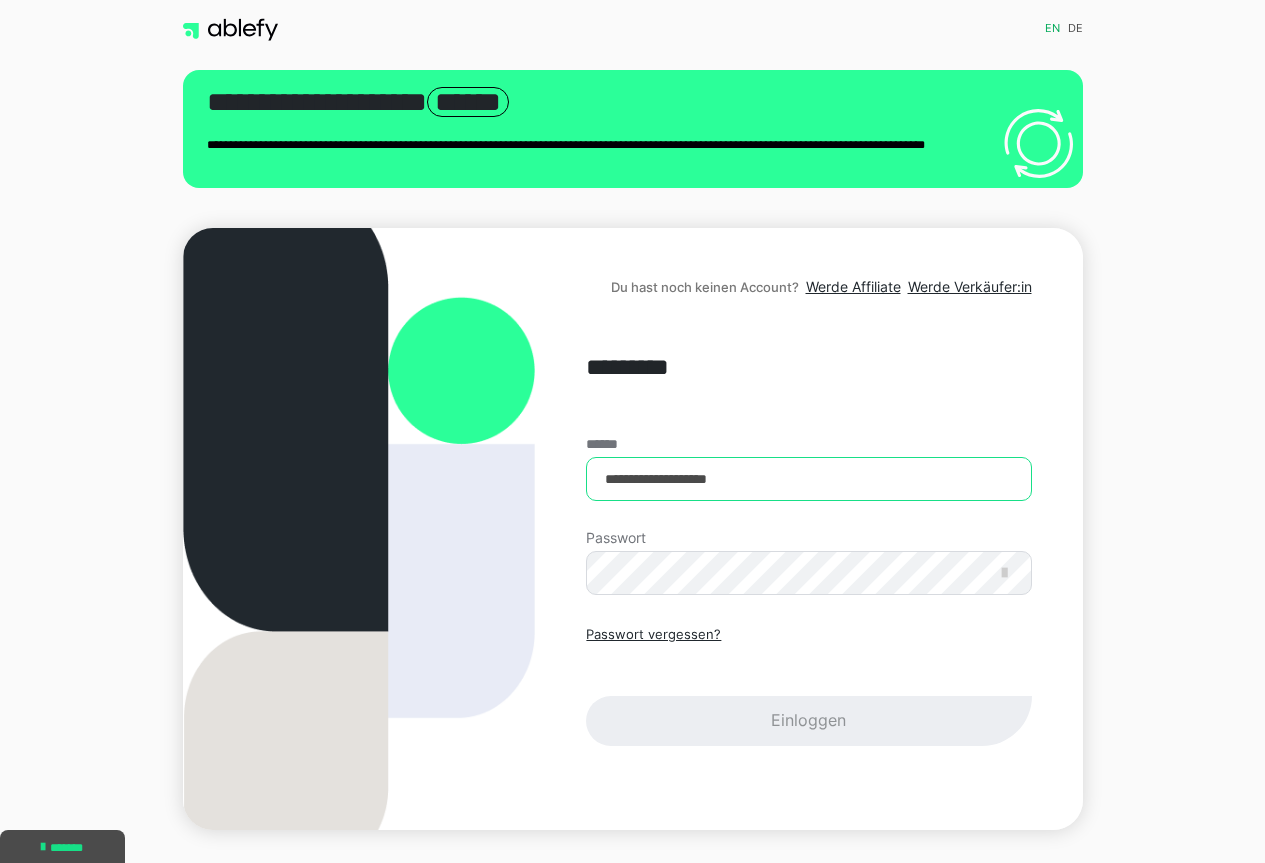 type on "**********" 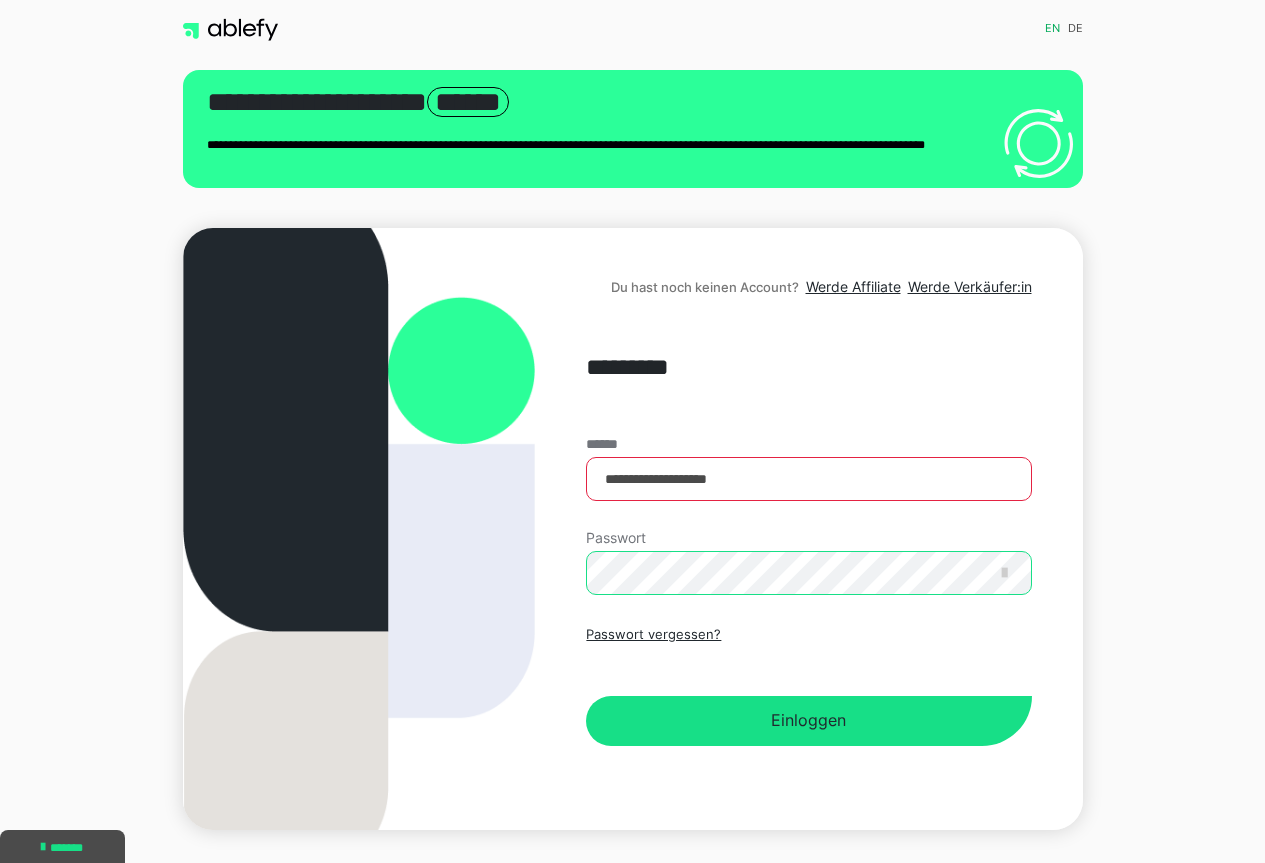 click on "Einloggen" at bounding box center [808, 721] 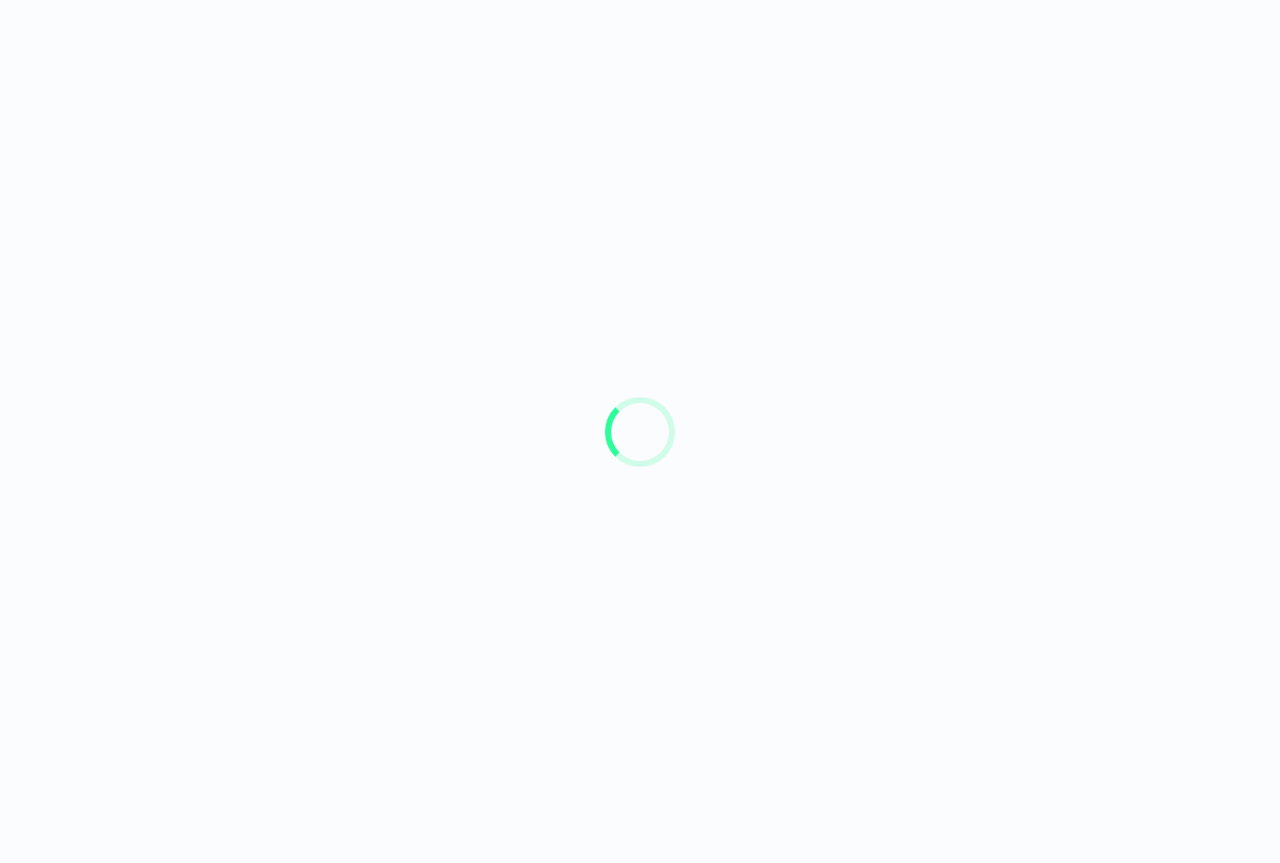 scroll, scrollTop: 0, scrollLeft: 0, axis: both 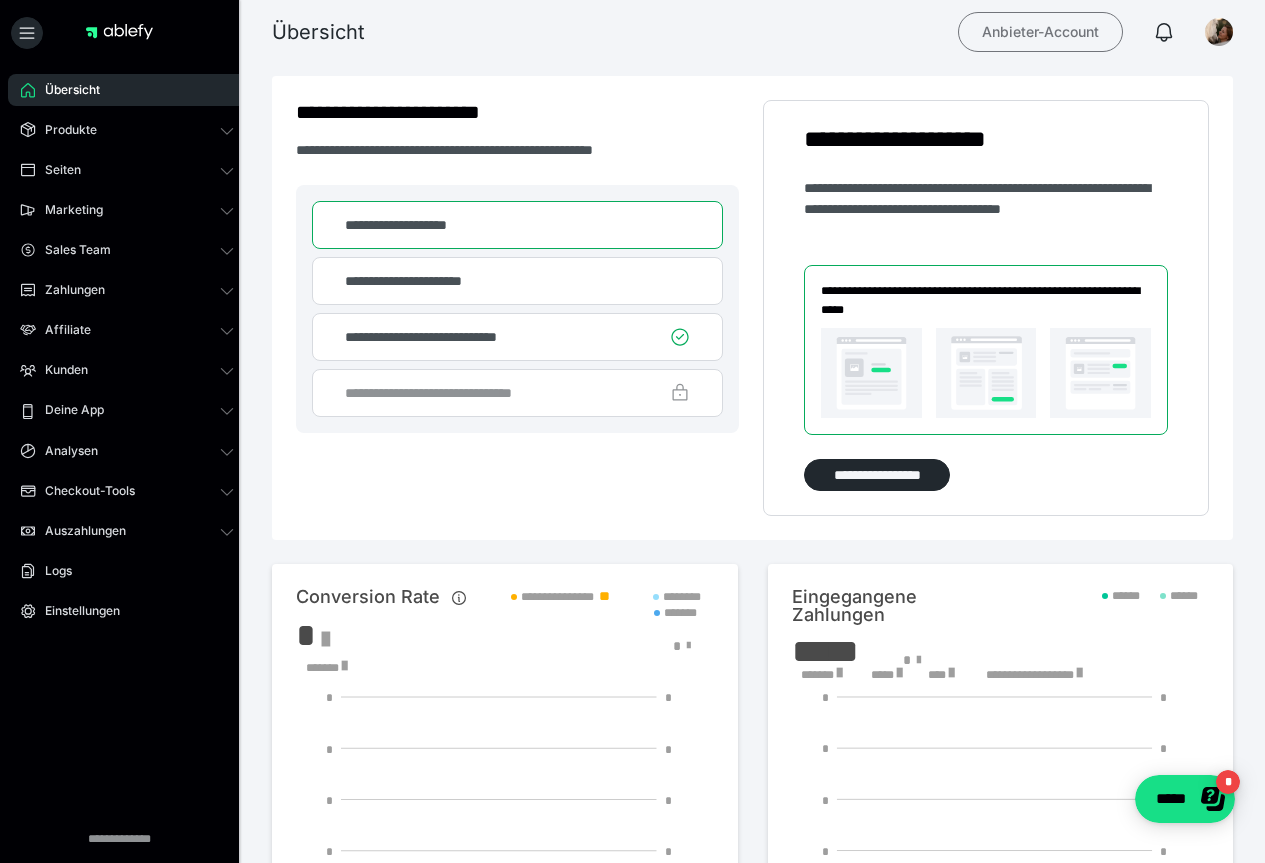 click on "Anbieter-Account" at bounding box center (1040, 32) 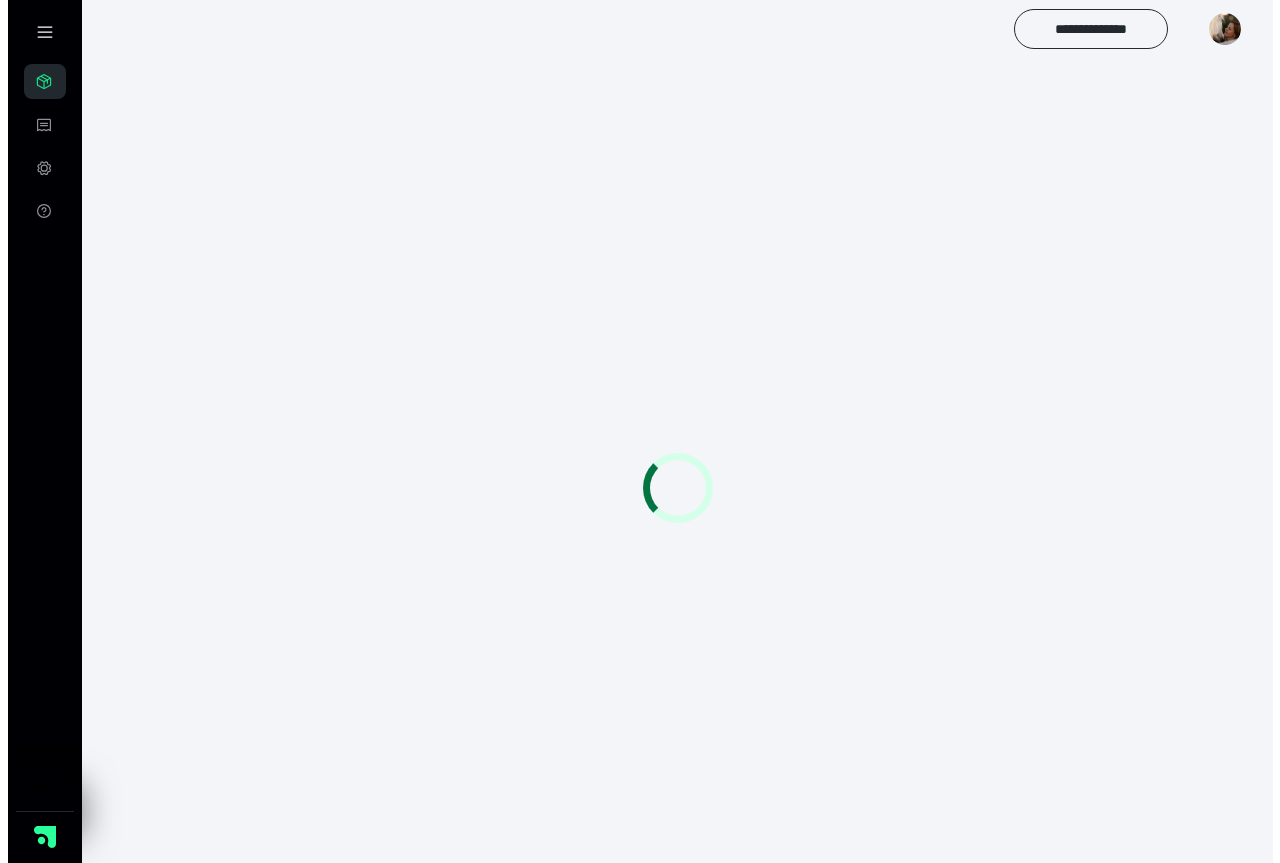 scroll, scrollTop: 0, scrollLeft: 0, axis: both 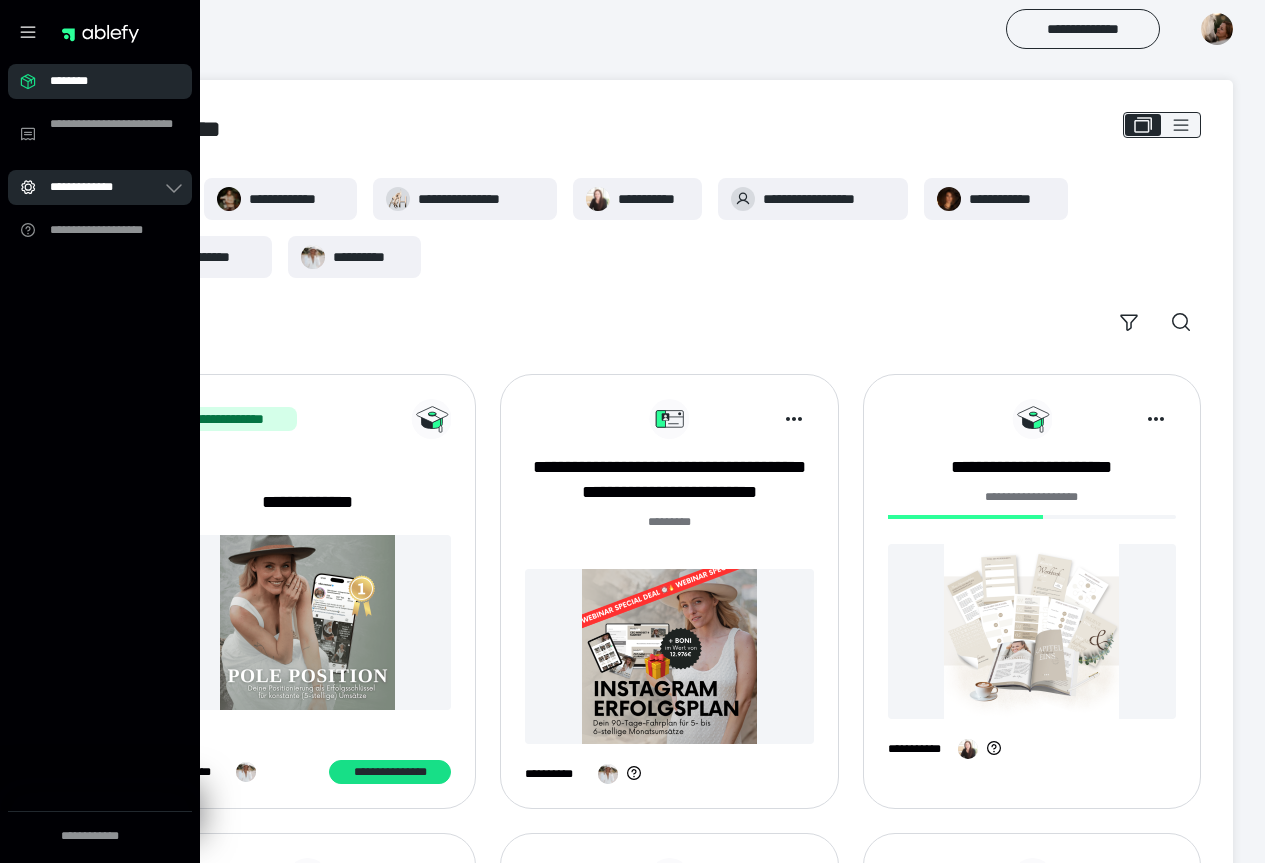 click on "**********" at bounding box center (106, 187) 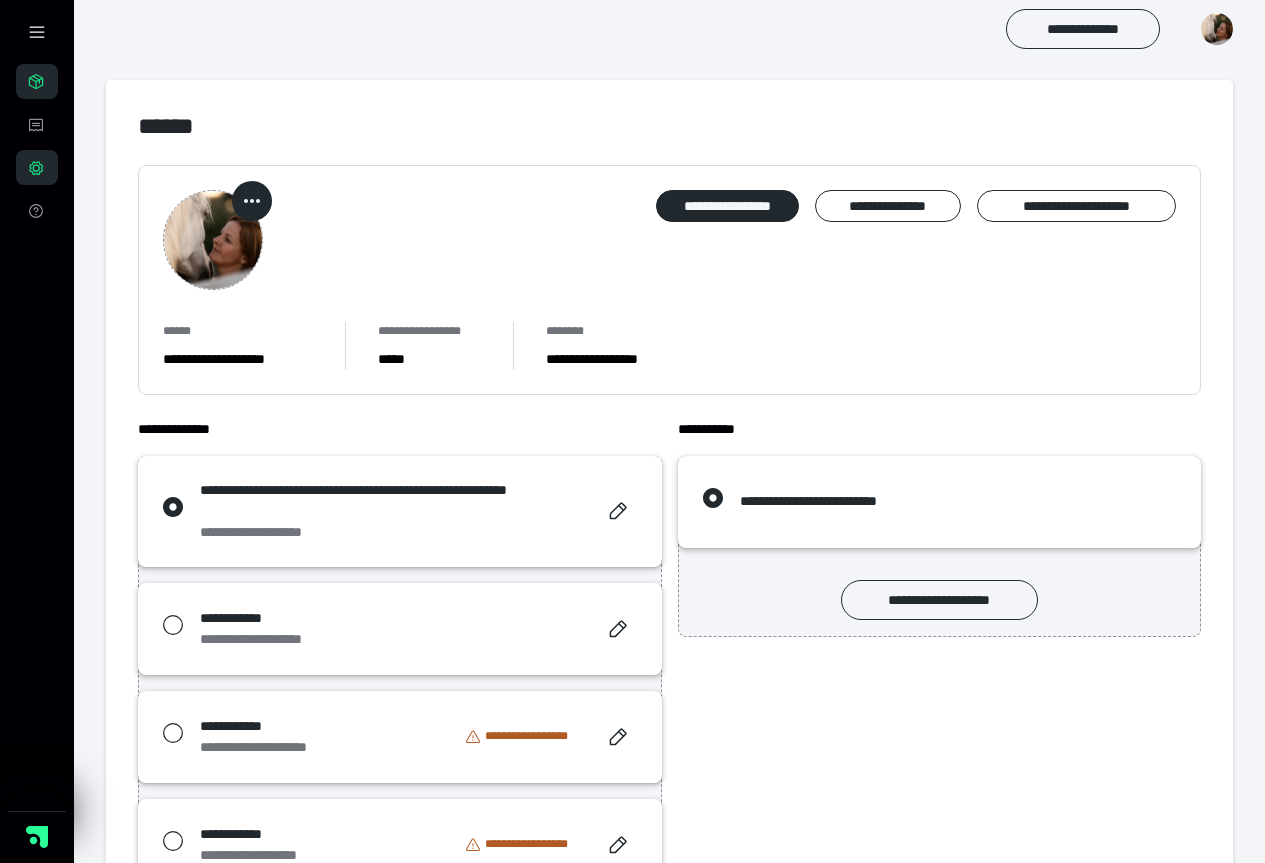 scroll, scrollTop: 100, scrollLeft: 0, axis: vertical 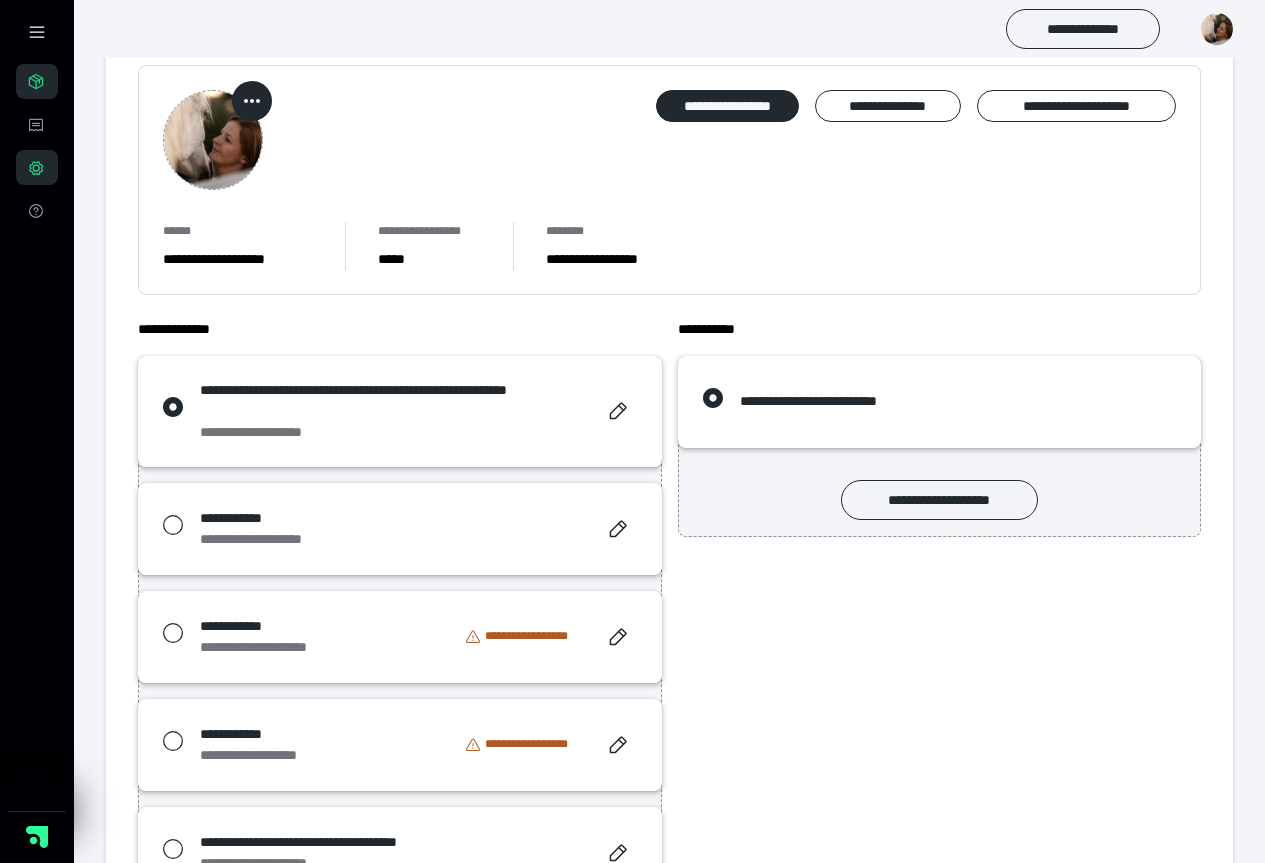 click 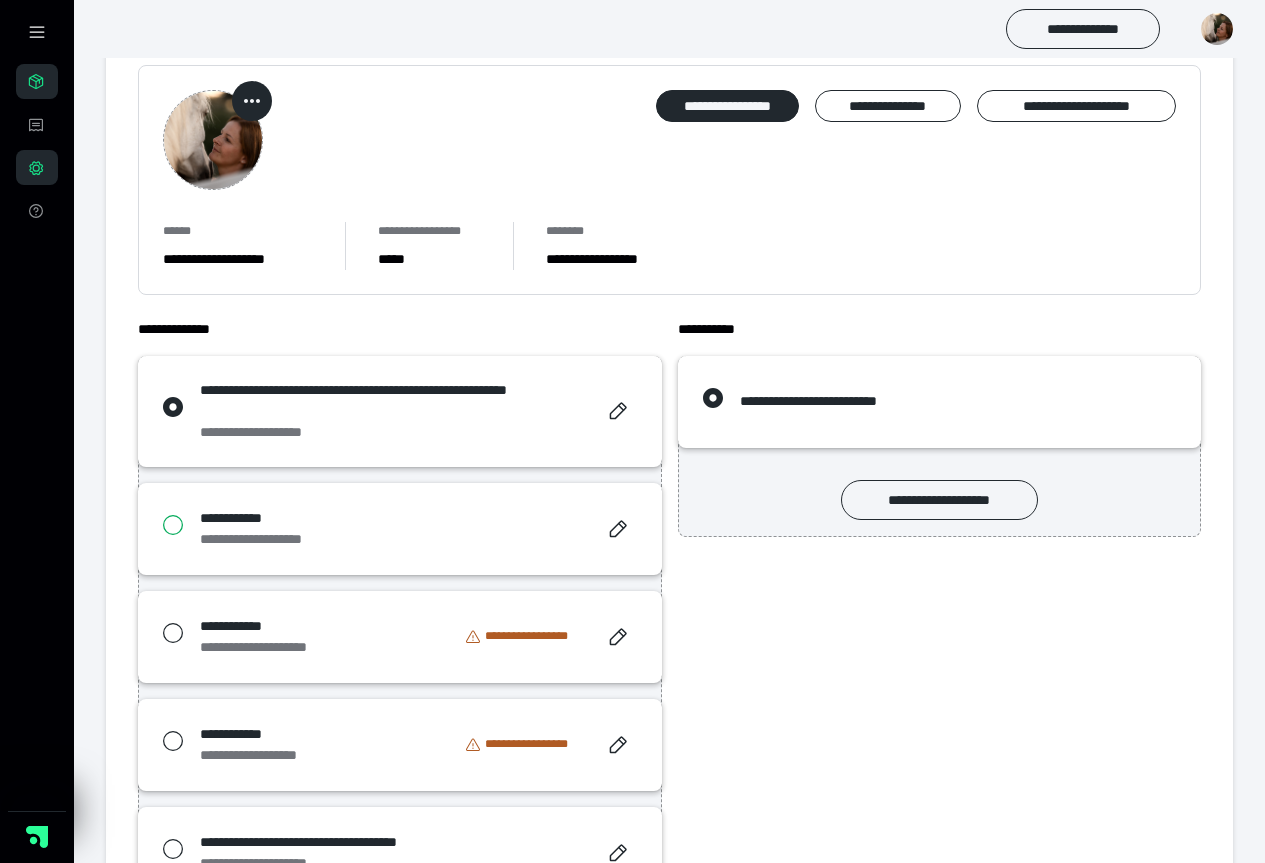 click at bounding box center [162, 525] 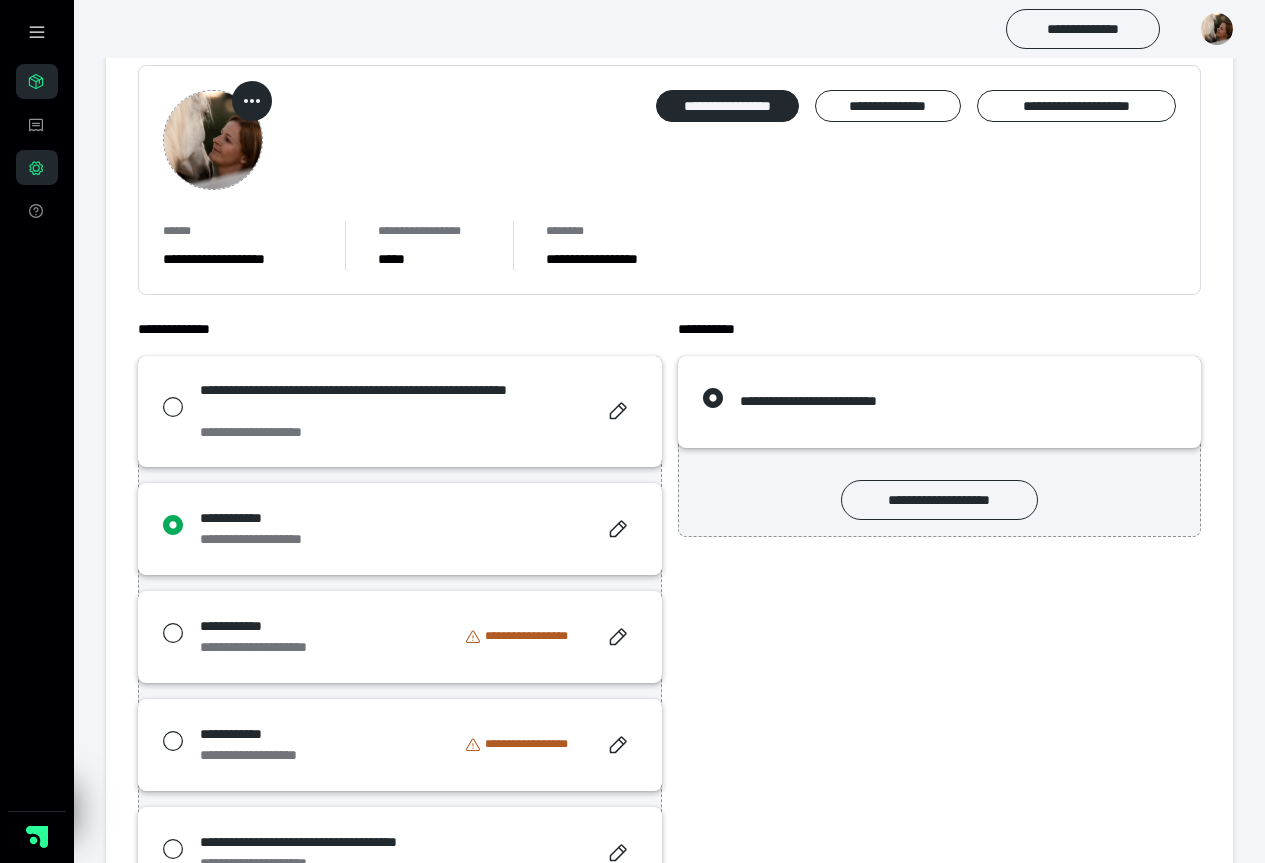 scroll, scrollTop: 281, scrollLeft: 0, axis: vertical 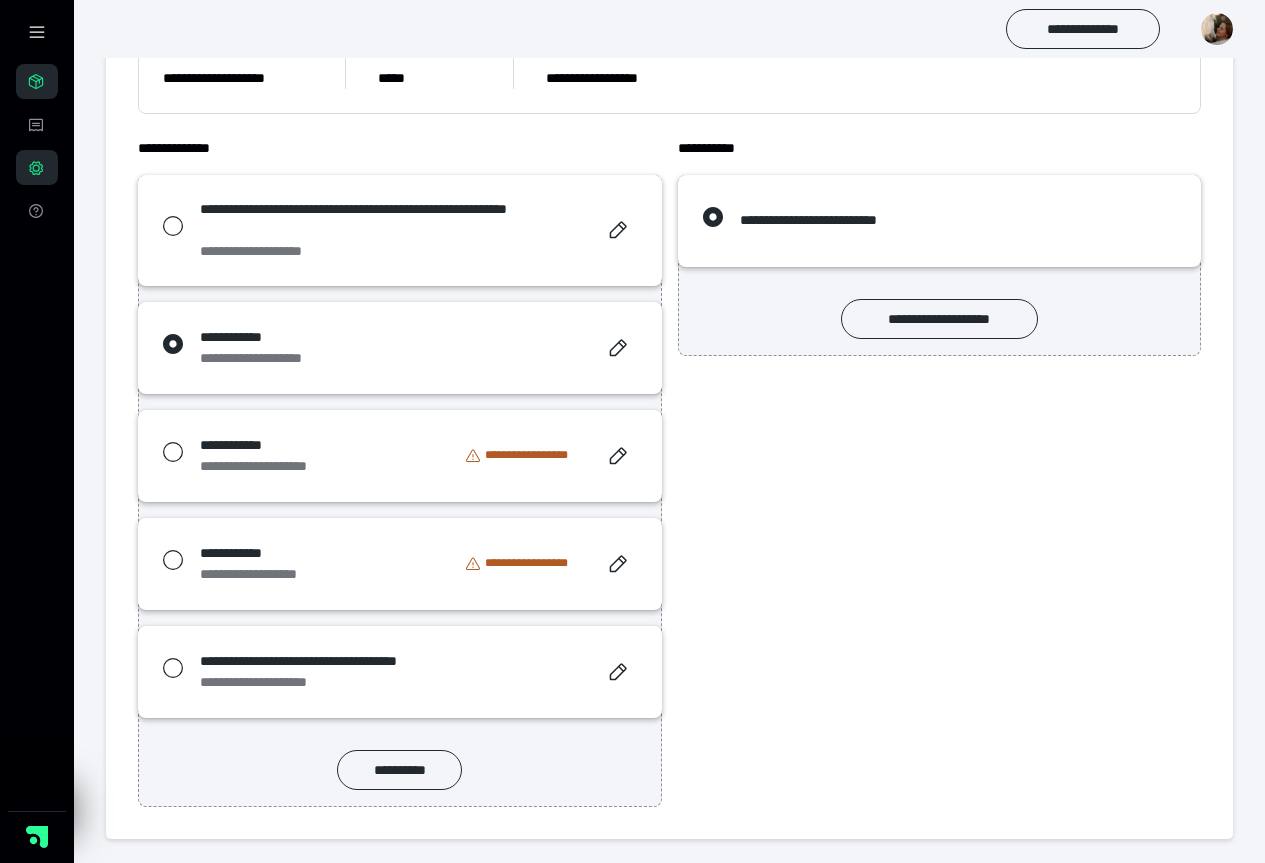 click 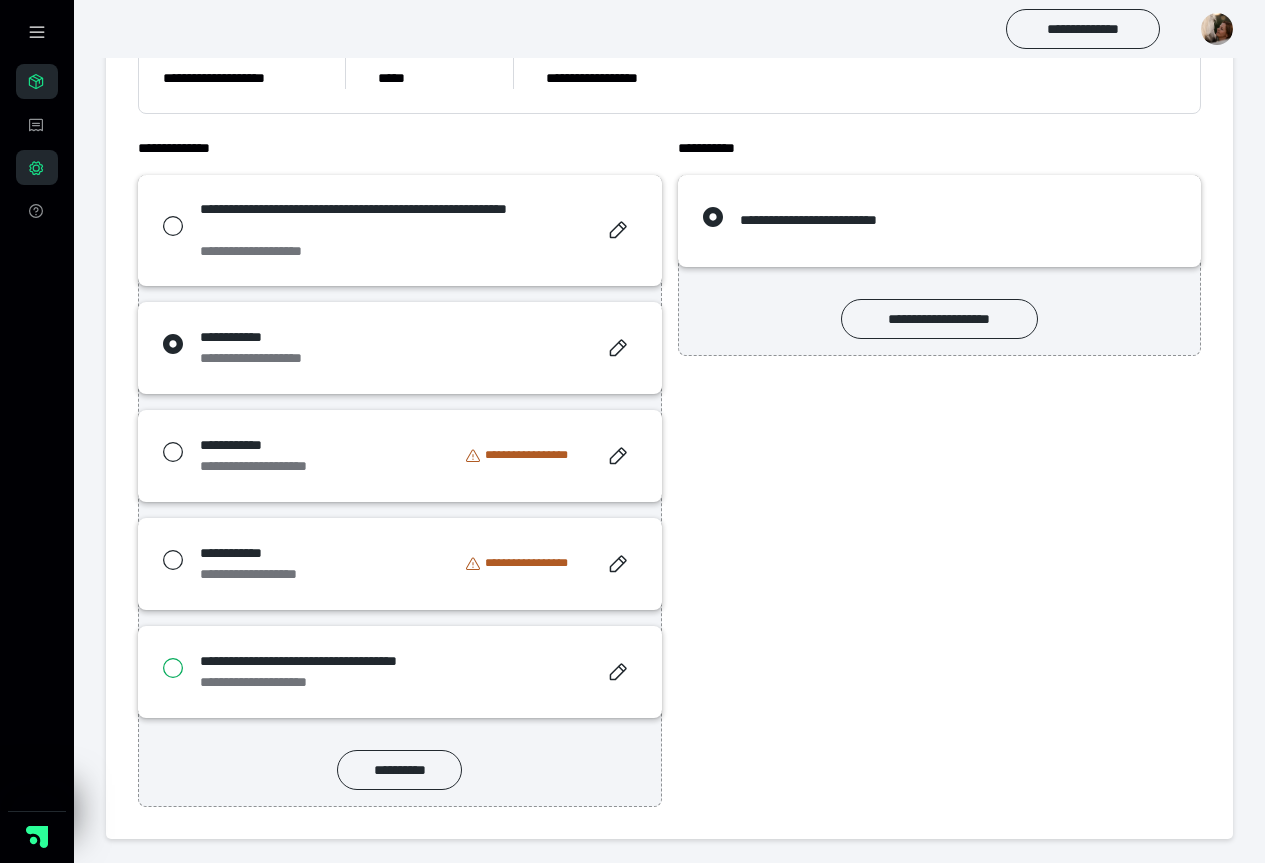 click at bounding box center [162, 668] 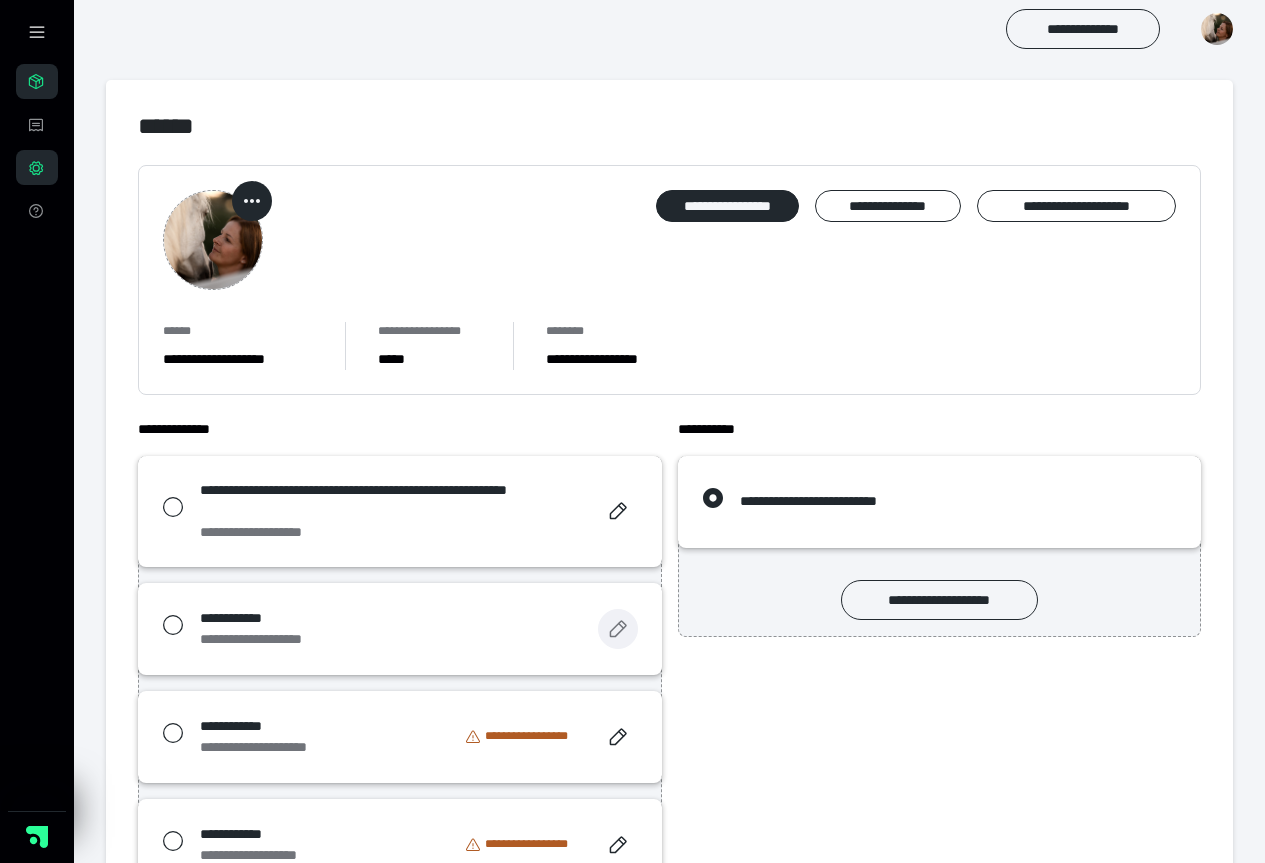 scroll, scrollTop: 100, scrollLeft: 0, axis: vertical 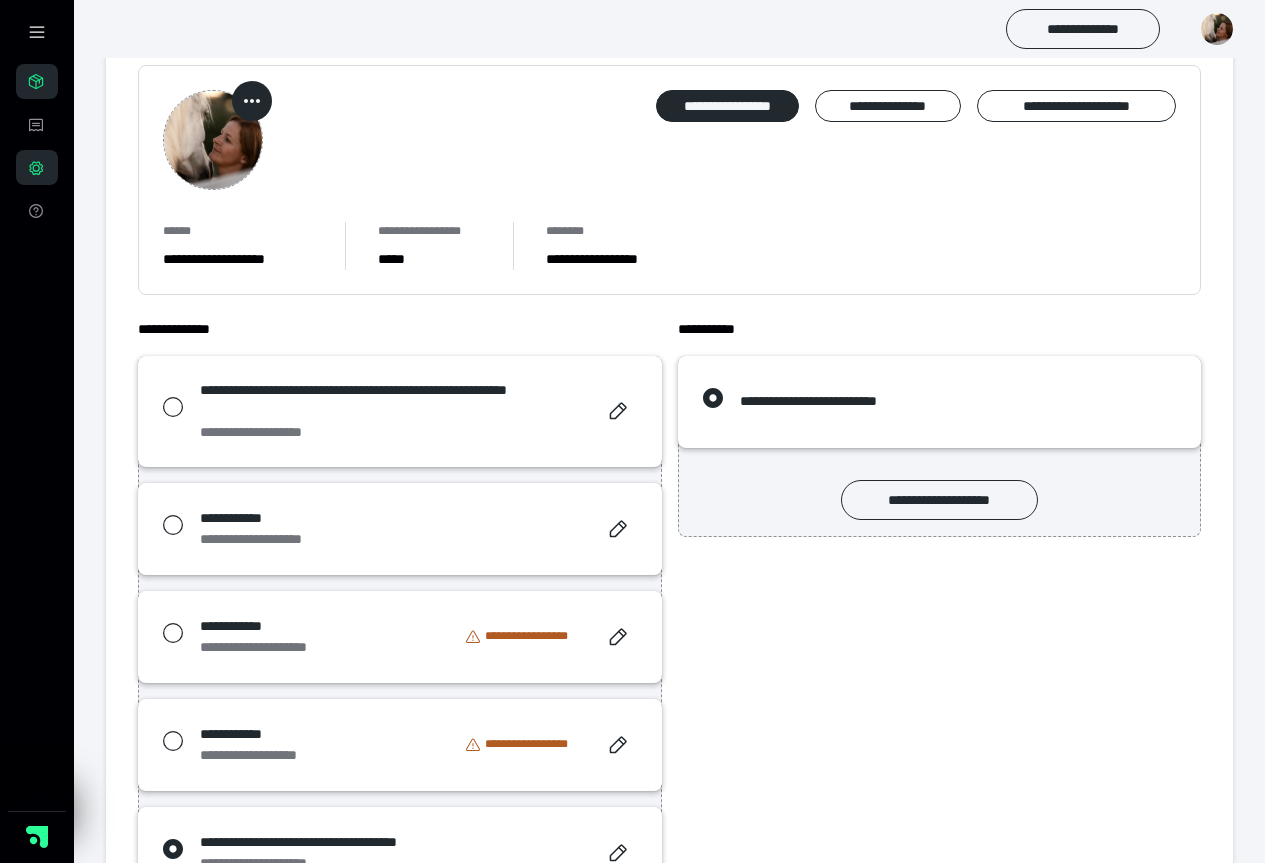 click 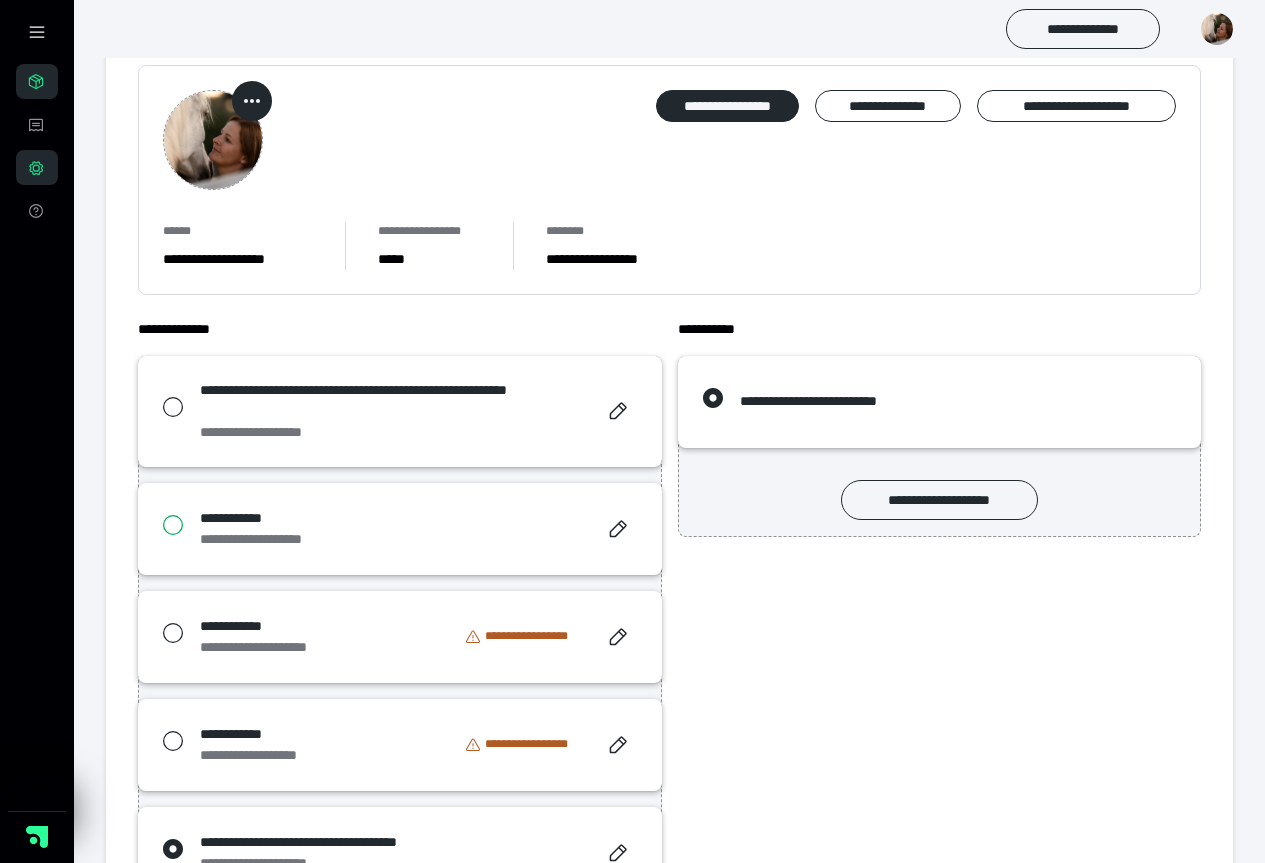 click at bounding box center [162, 525] 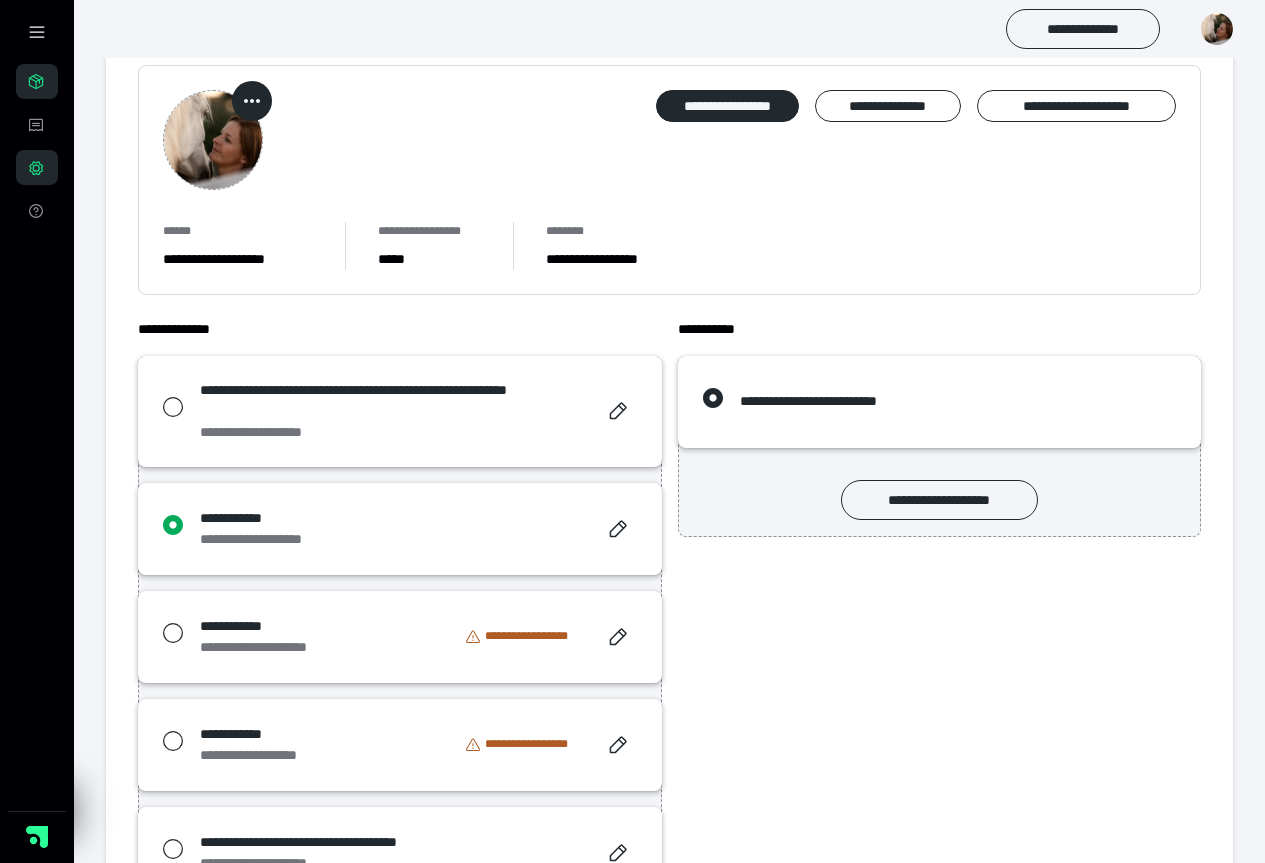 scroll, scrollTop: 0, scrollLeft: 0, axis: both 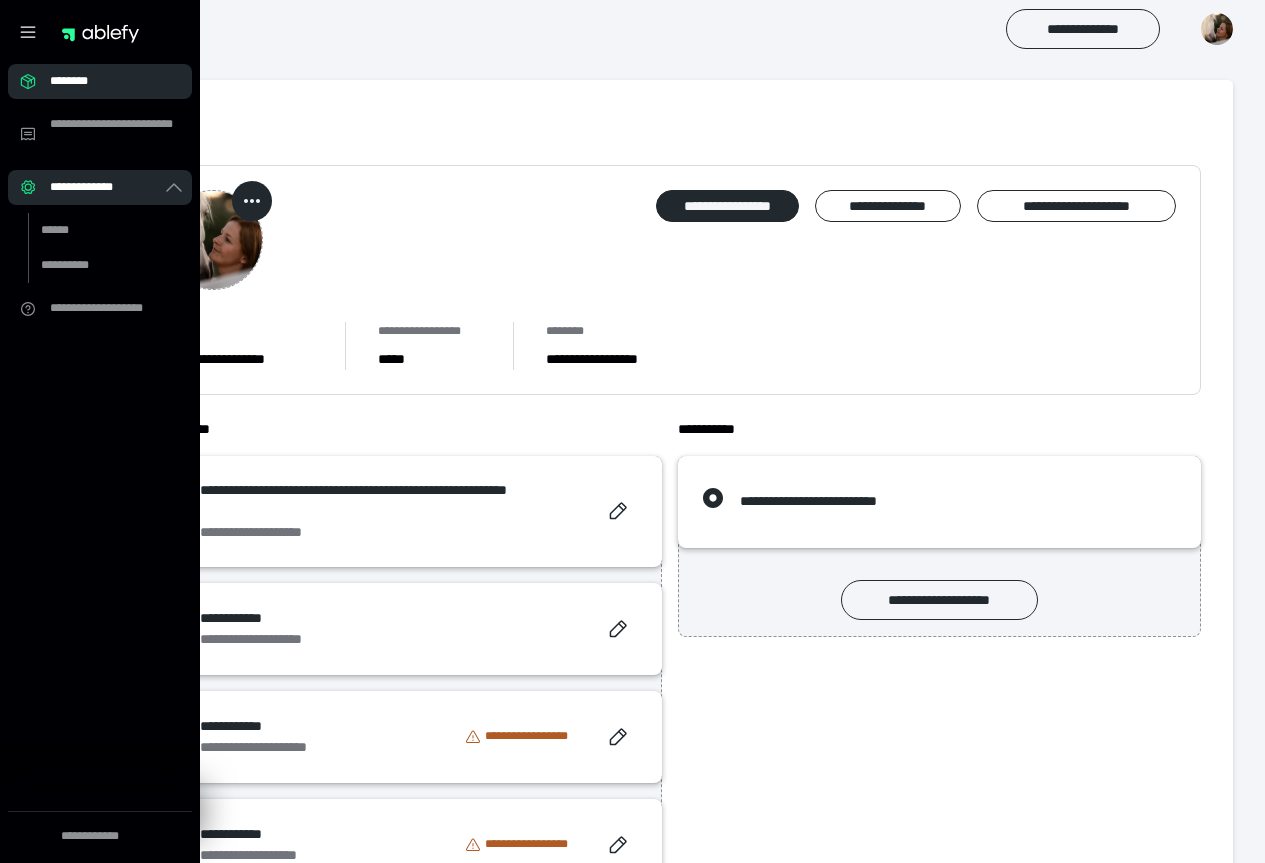 click 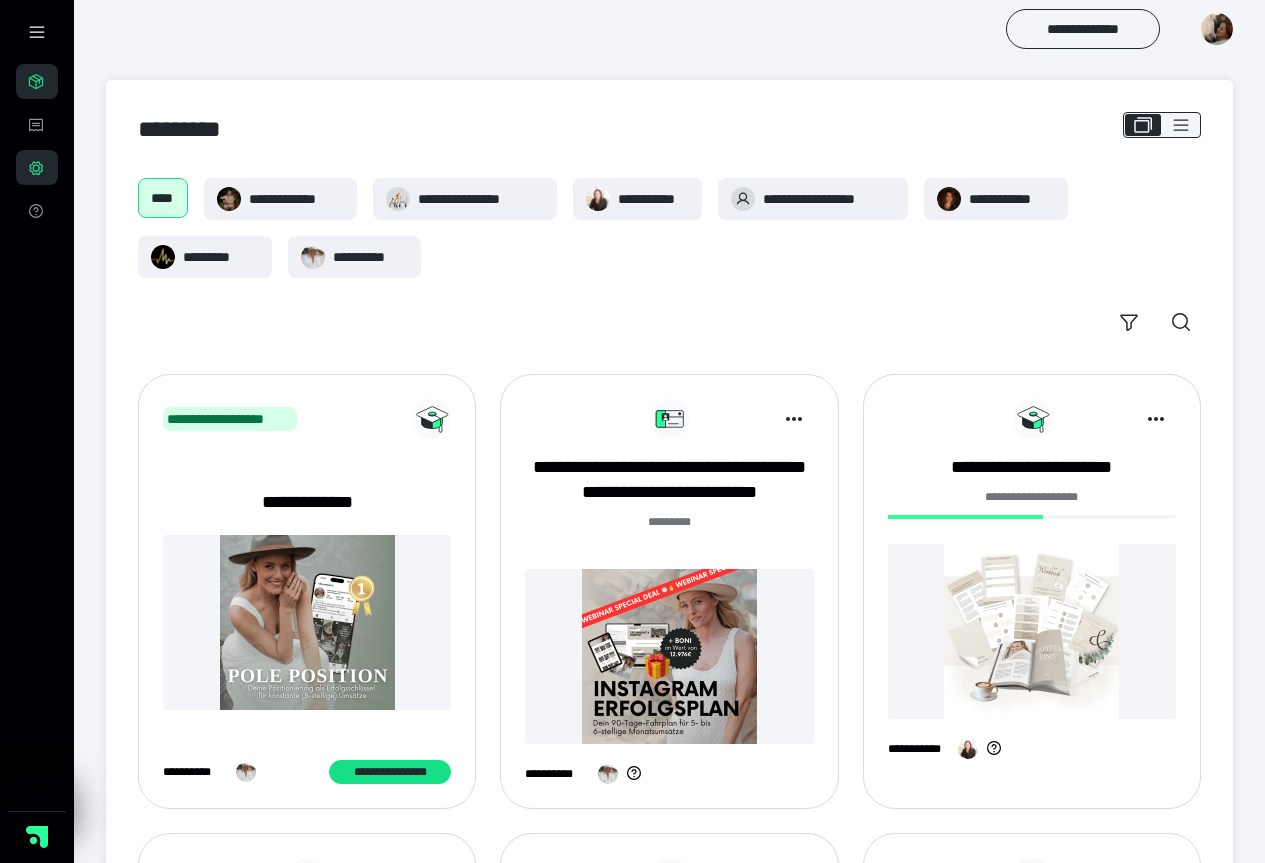 scroll, scrollTop: 100, scrollLeft: 0, axis: vertical 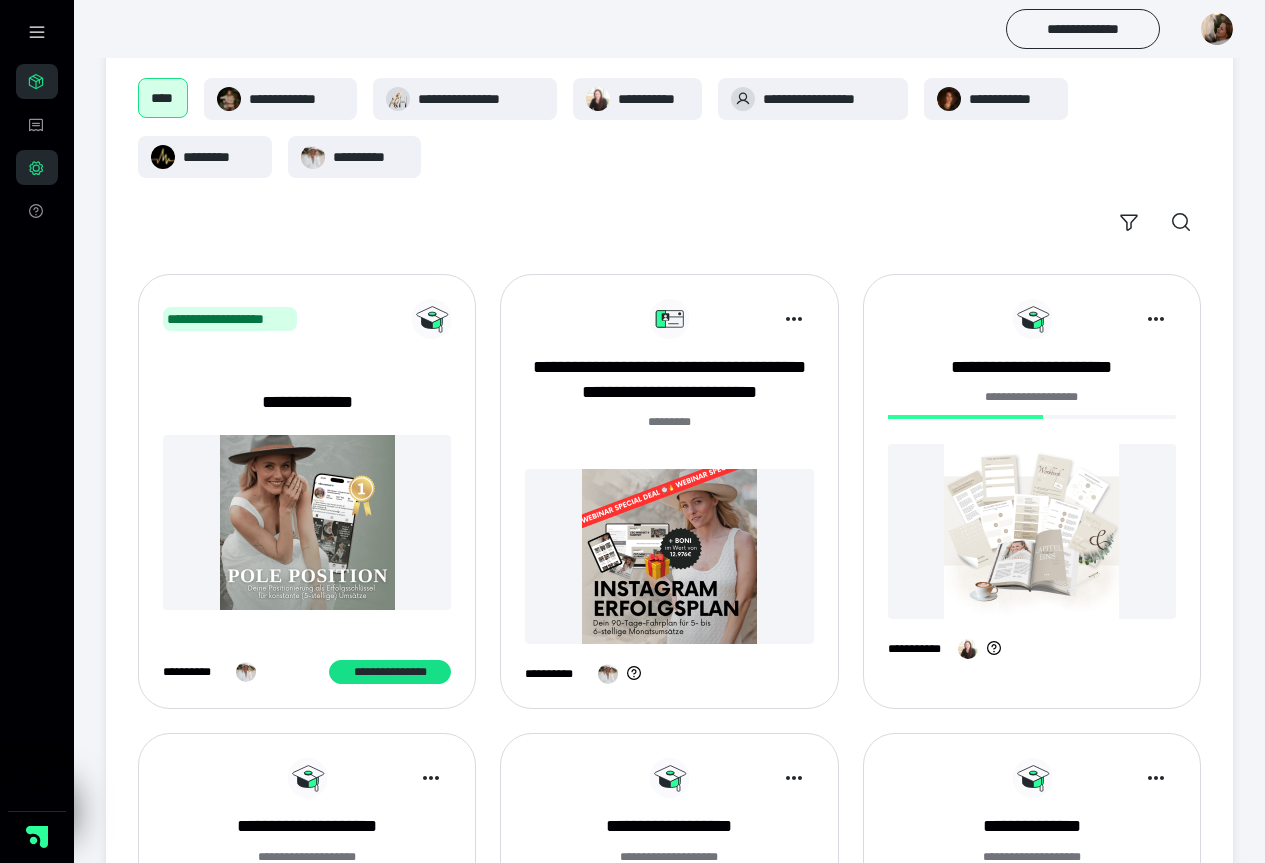 click at bounding box center [669, 556] 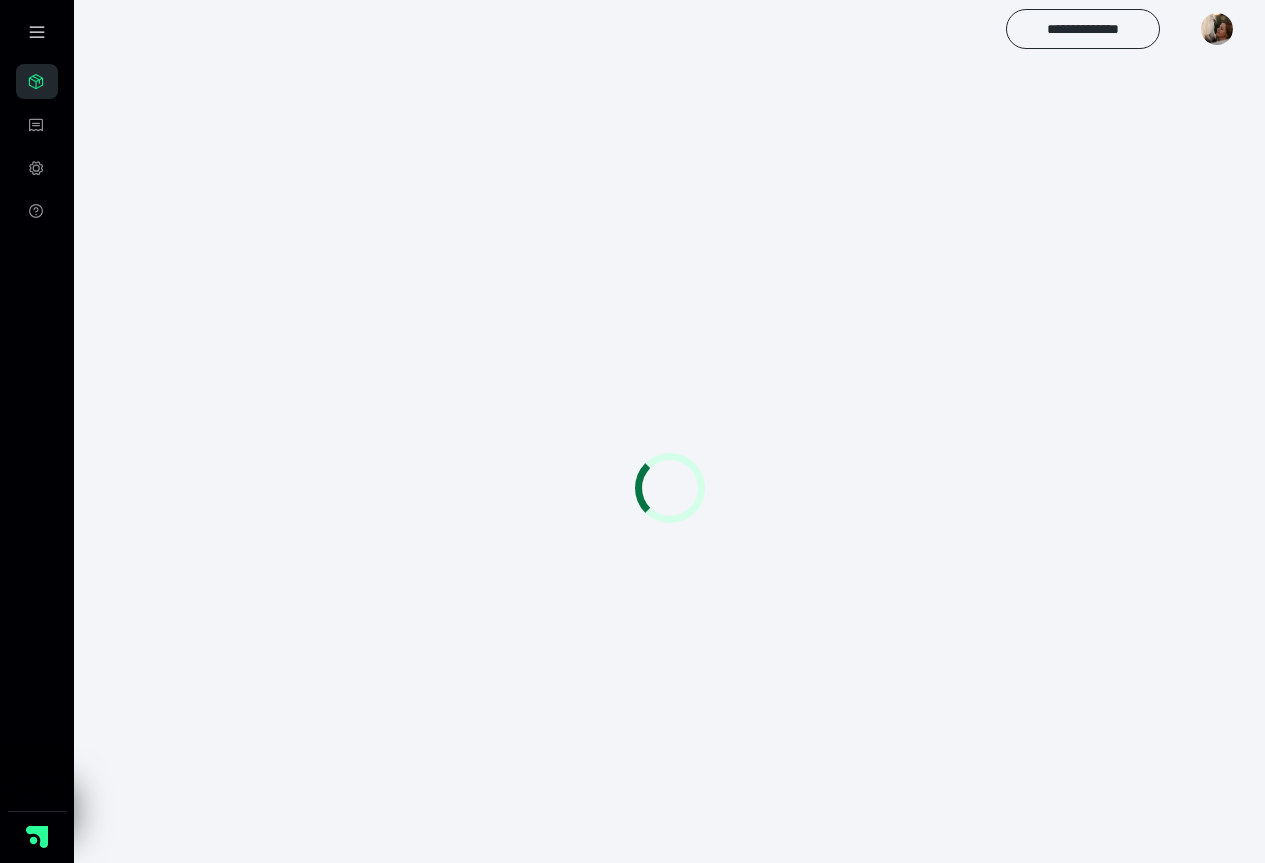 scroll, scrollTop: 0, scrollLeft: 0, axis: both 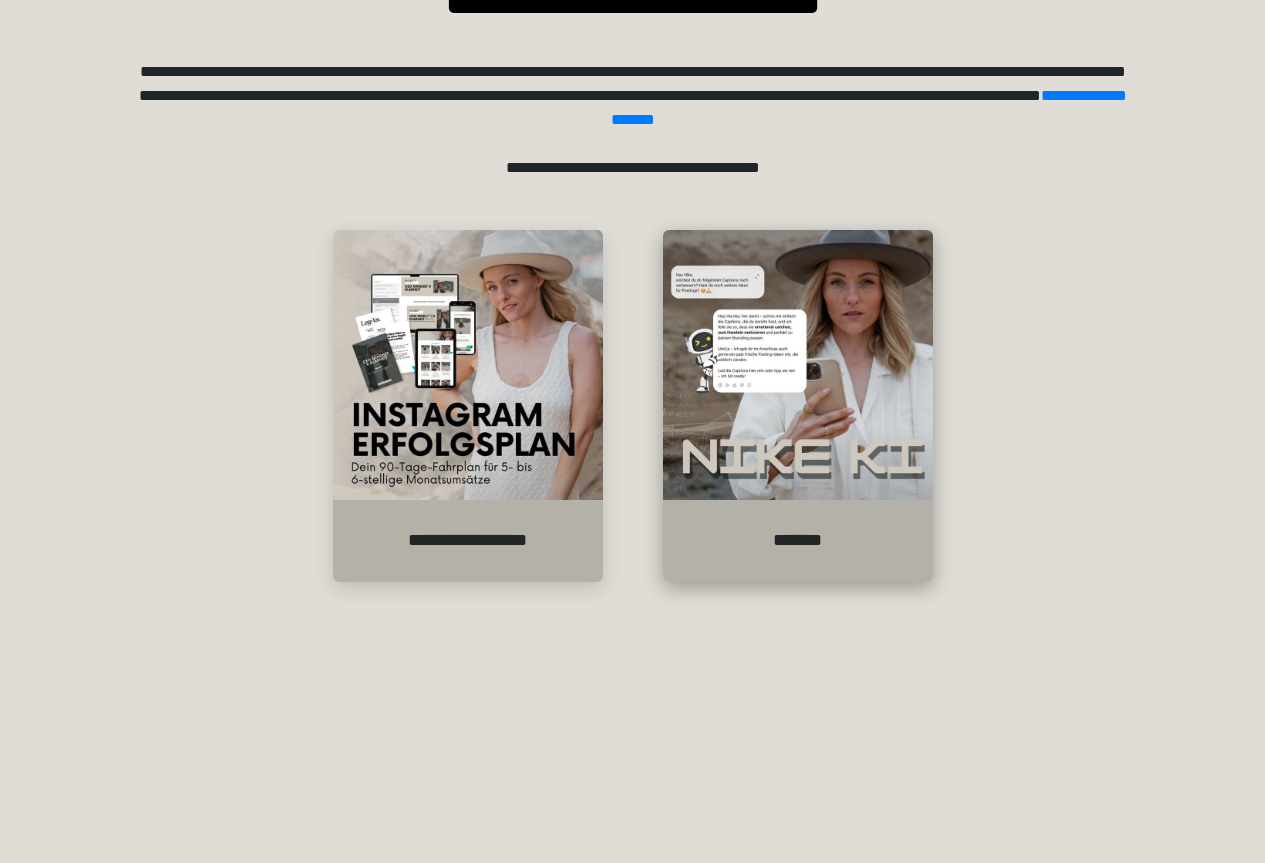 click on "*******" at bounding box center [798, 541] 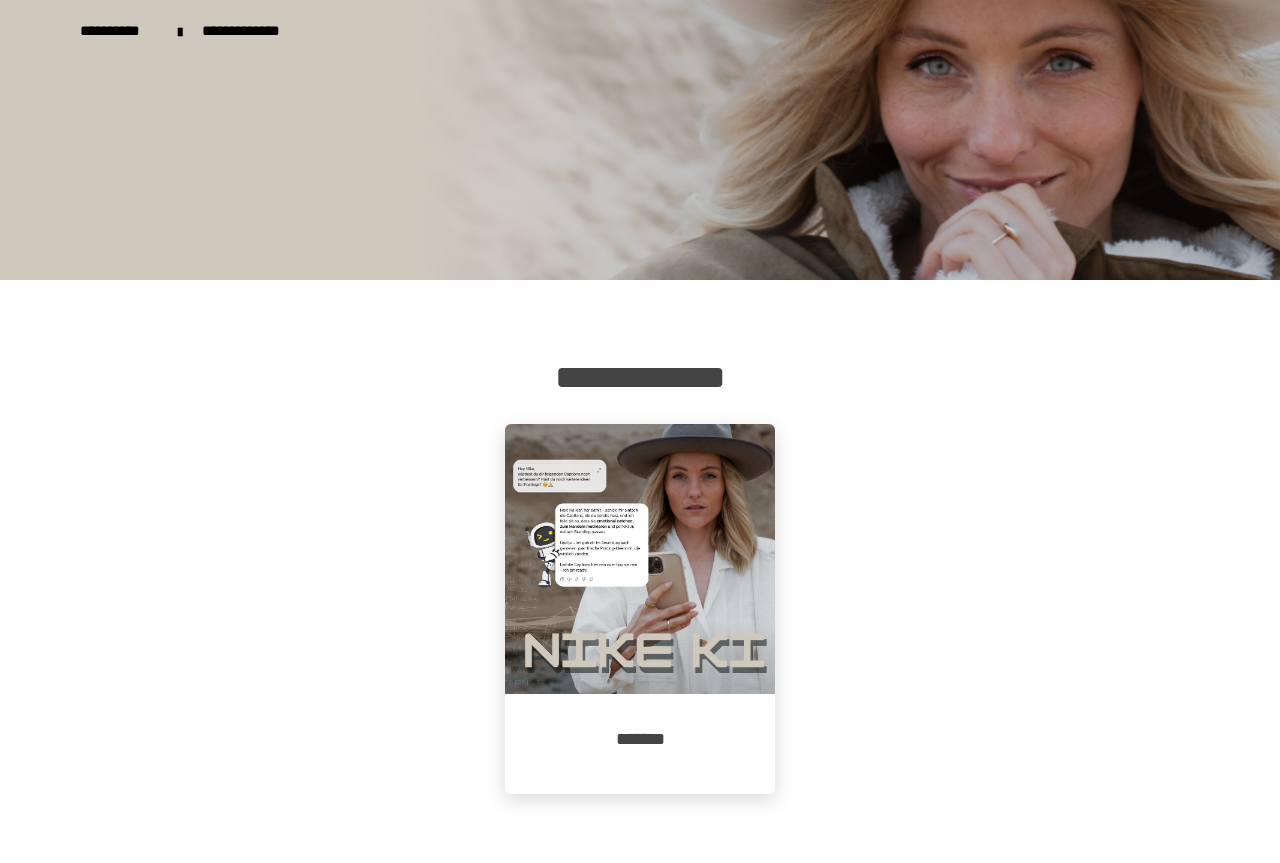 click on "*******" at bounding box center (640, 739) 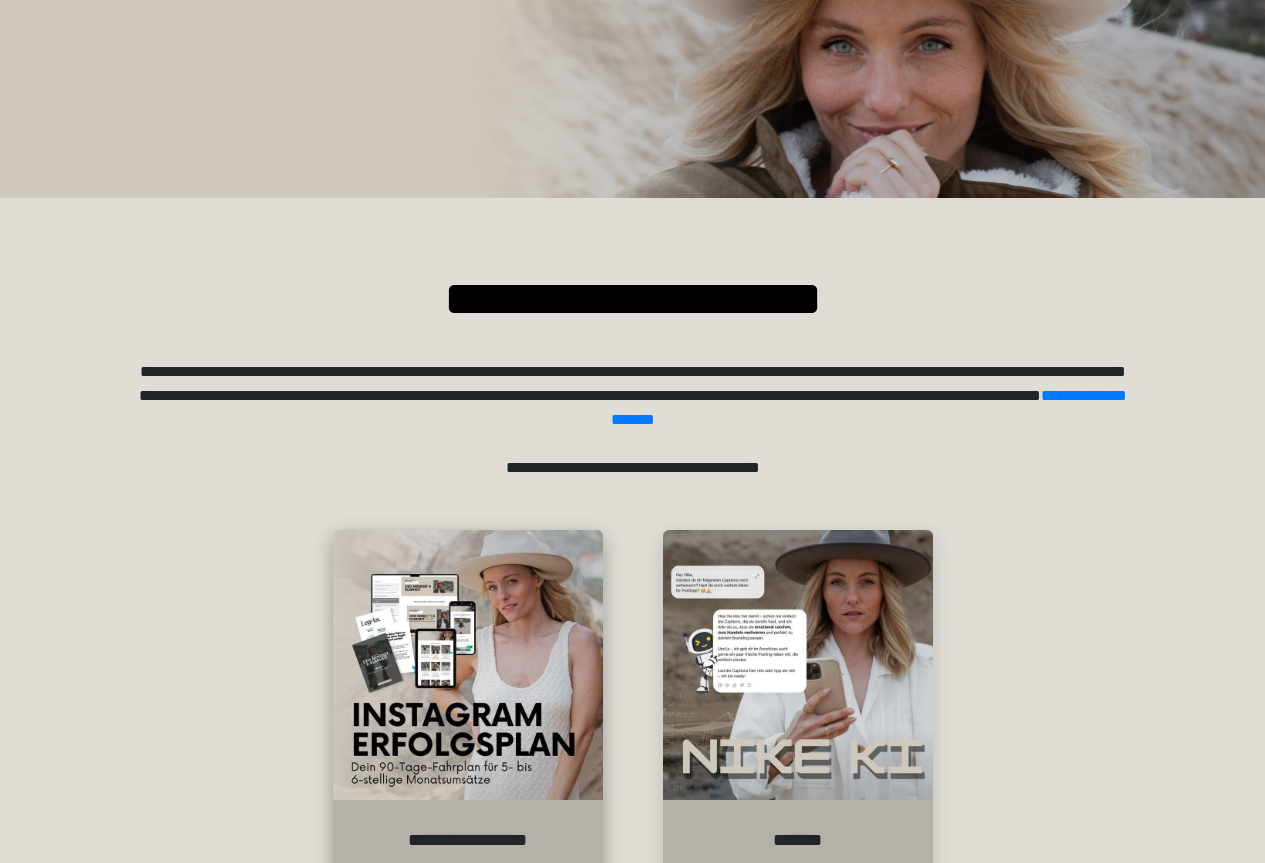 scroll, scrollTop: 200, scrollLeft: 0, axis: vertical 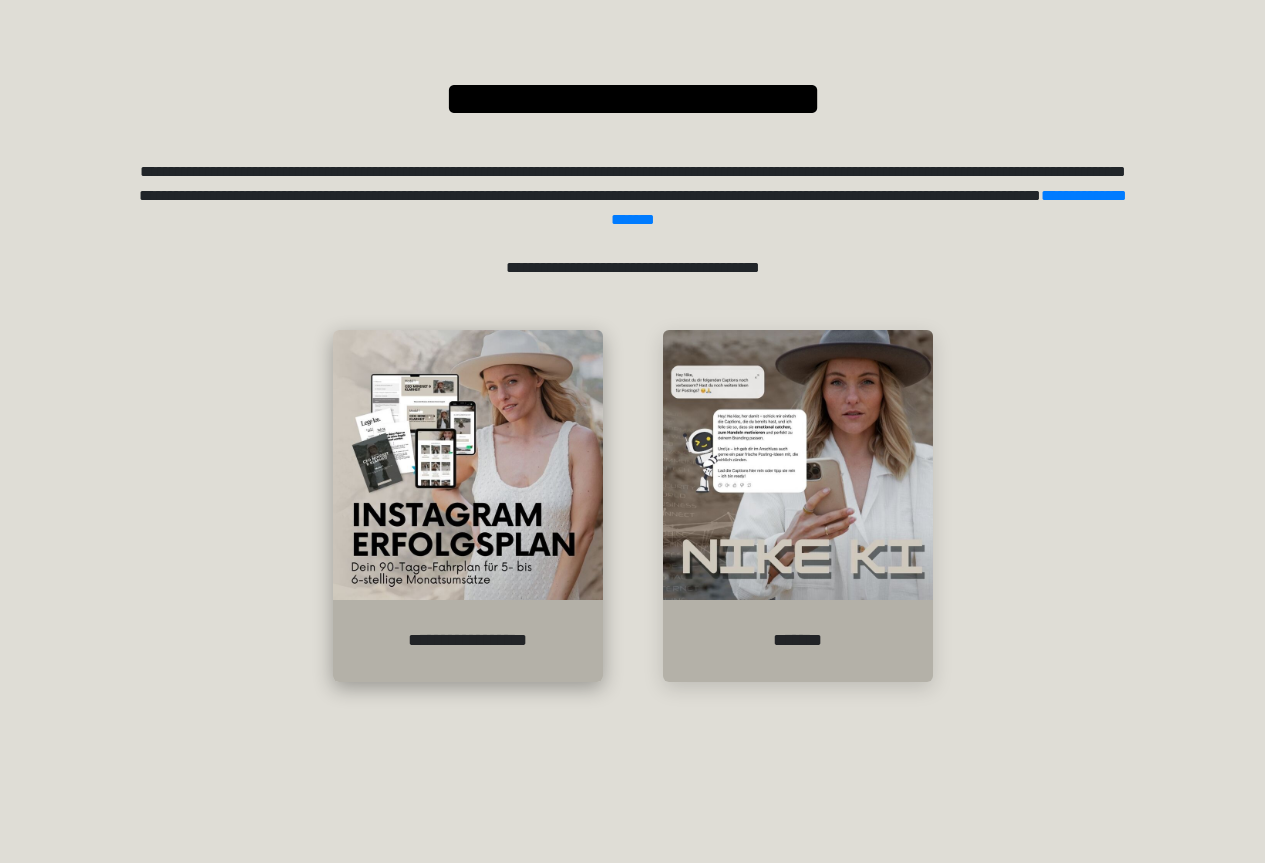 click on "**********" at bounding box center [468, 641] 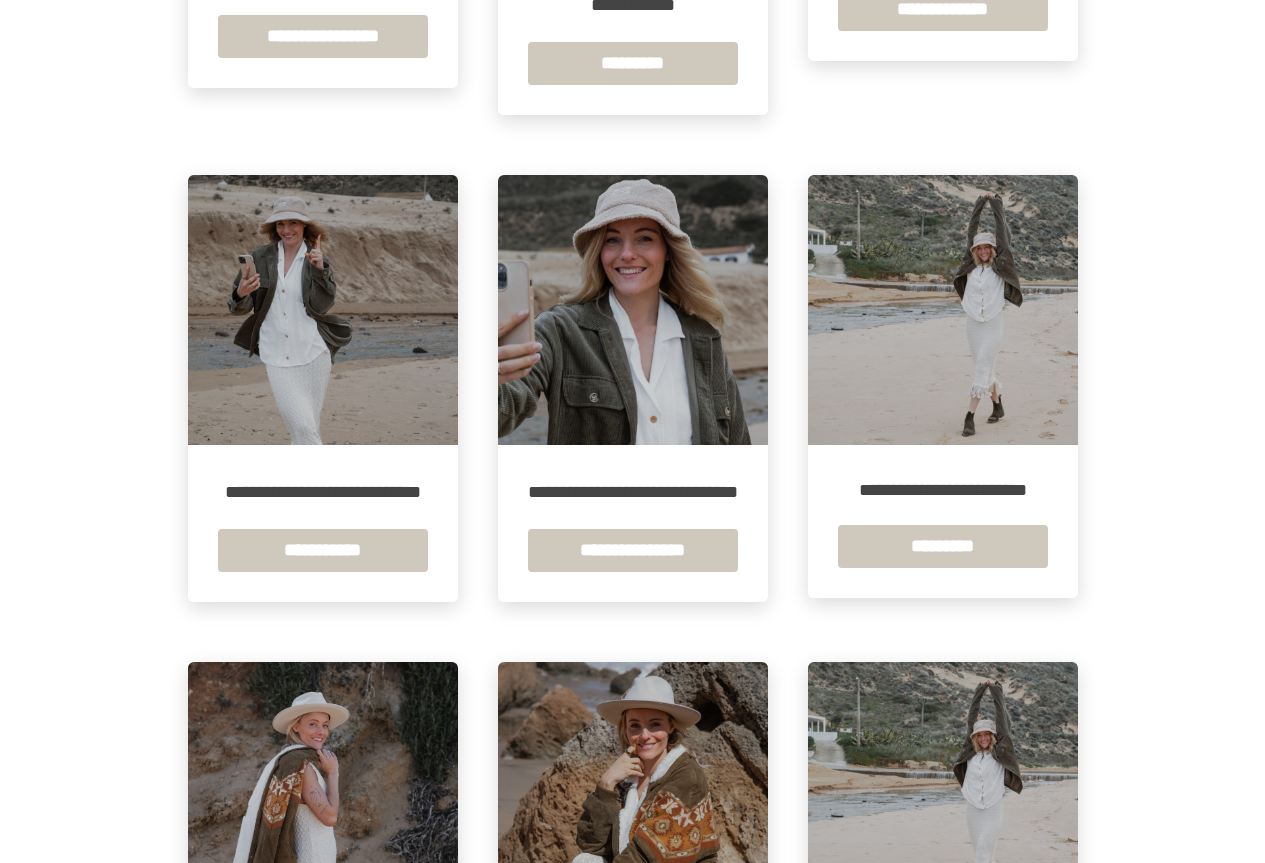 scroll, scrollTop: 1004, scrollLeft: 0, axis: vertical 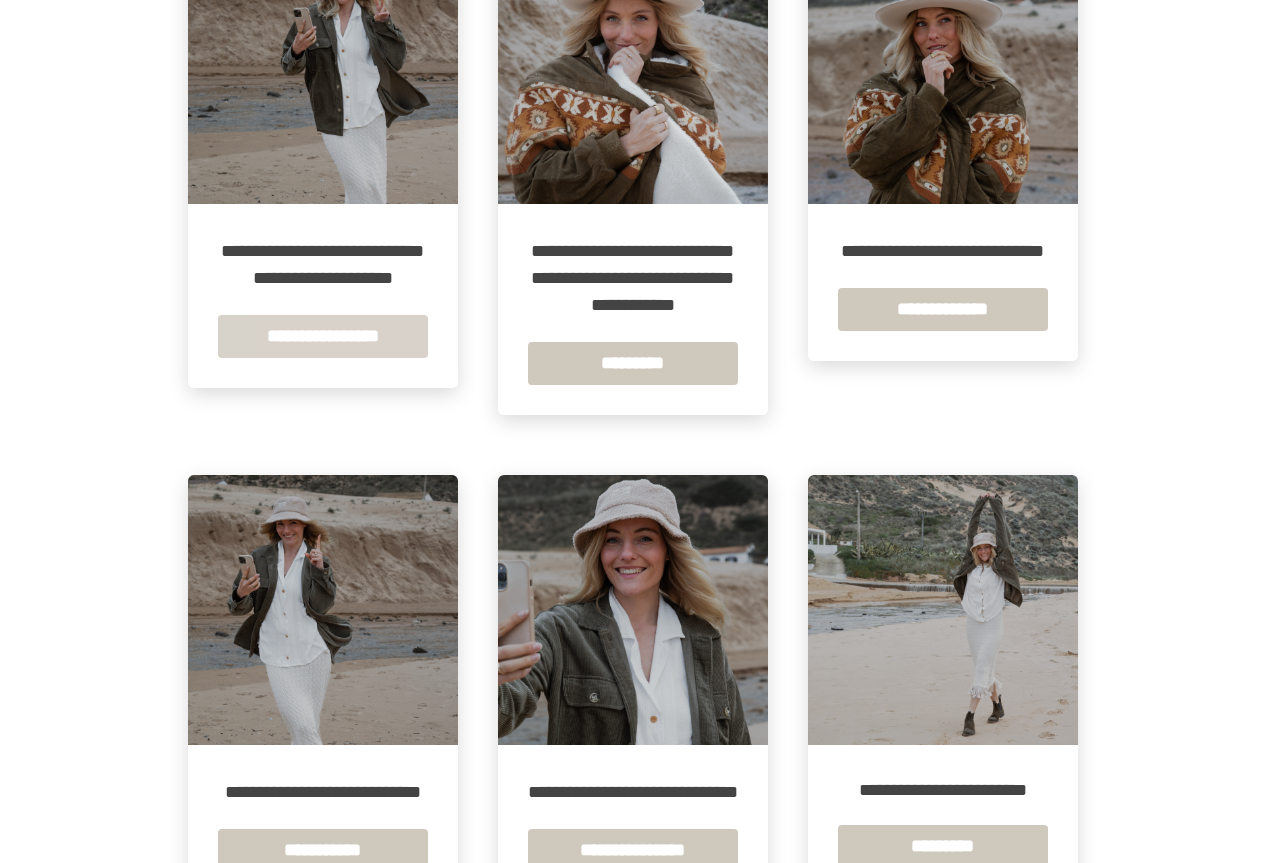 click on "**********" at bounding box center (323, 336) 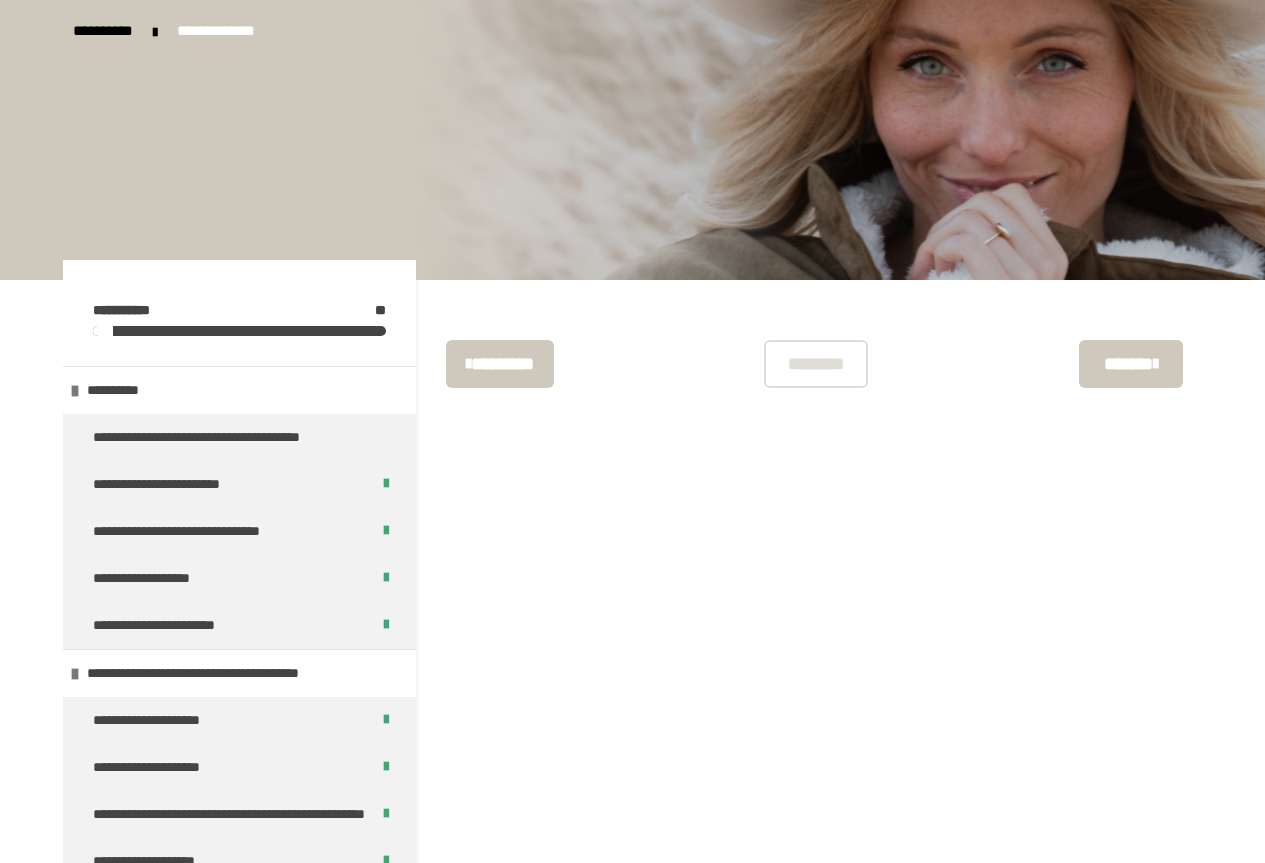 click on "********* ******** *******" at bounding box center [824, 5998] 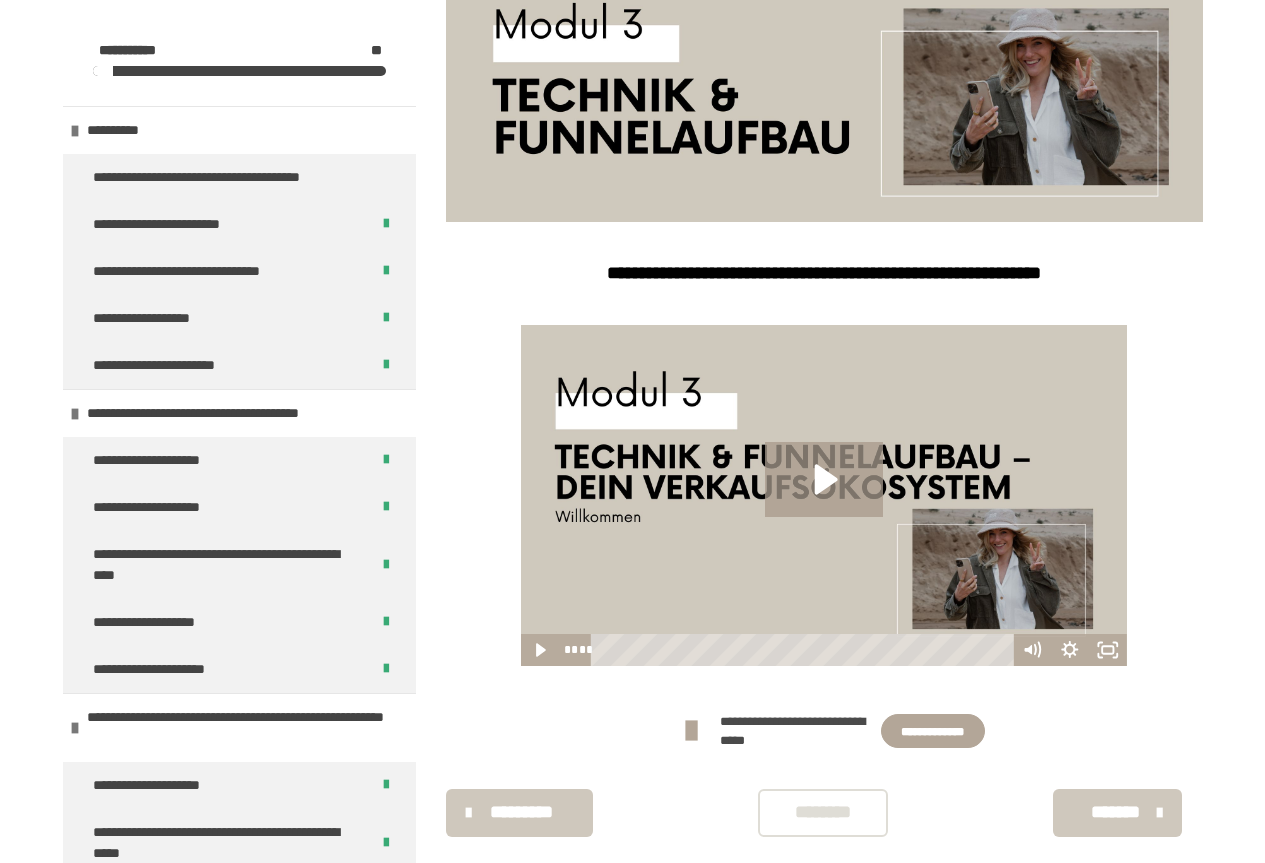 scroll, scrollTop: 374, scrollLeft: 0, axis: vertical 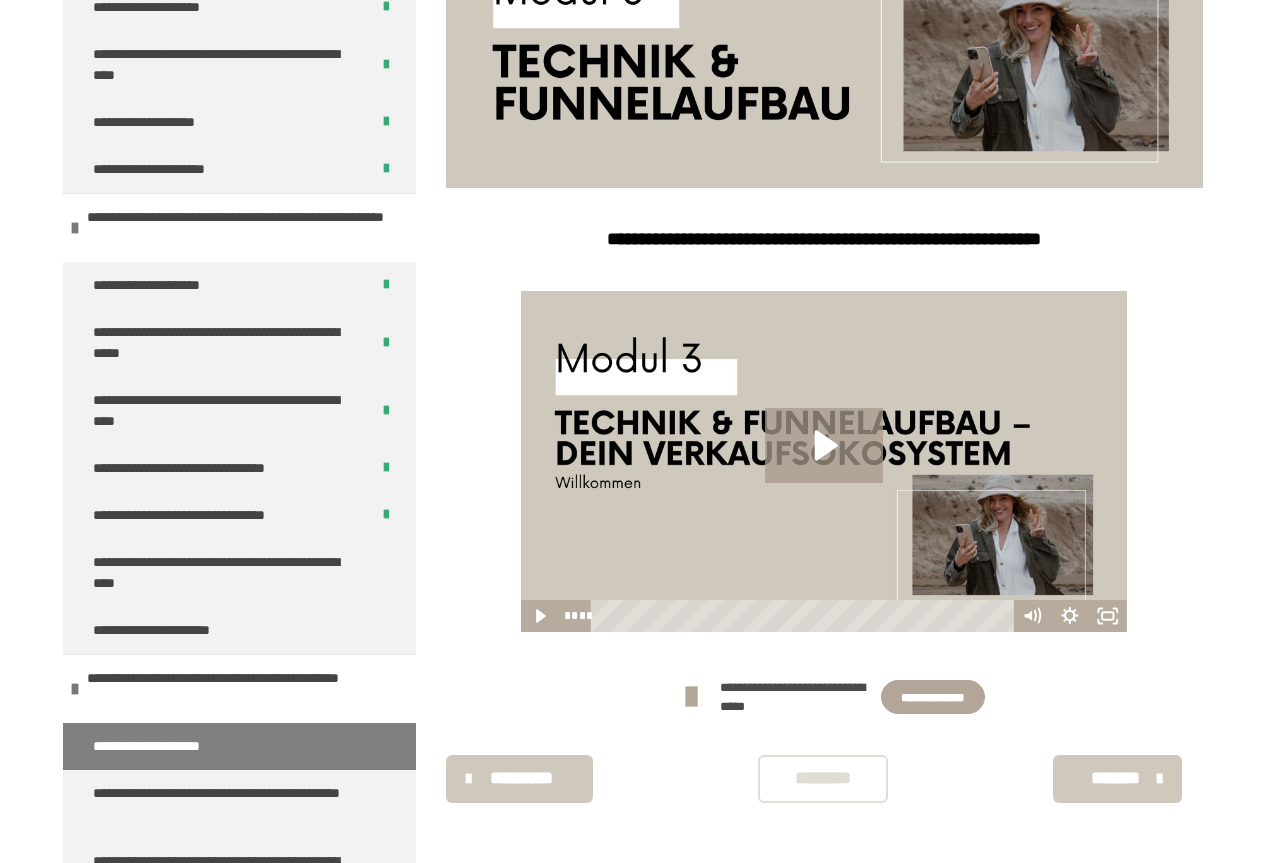 click on "**********" at bounding box center [174, 746] 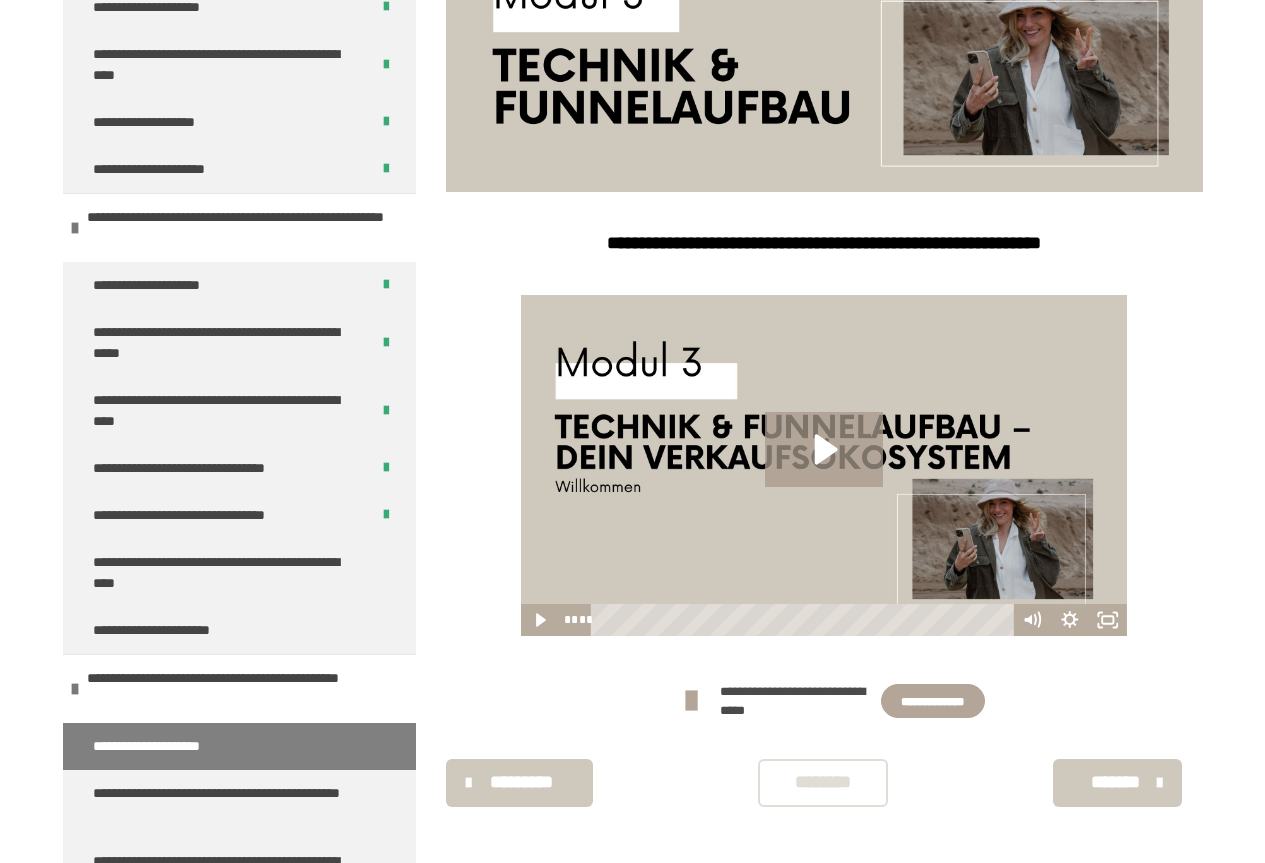 scroll, scrollTop: 374, scrollLeft: 0, axis: vertical 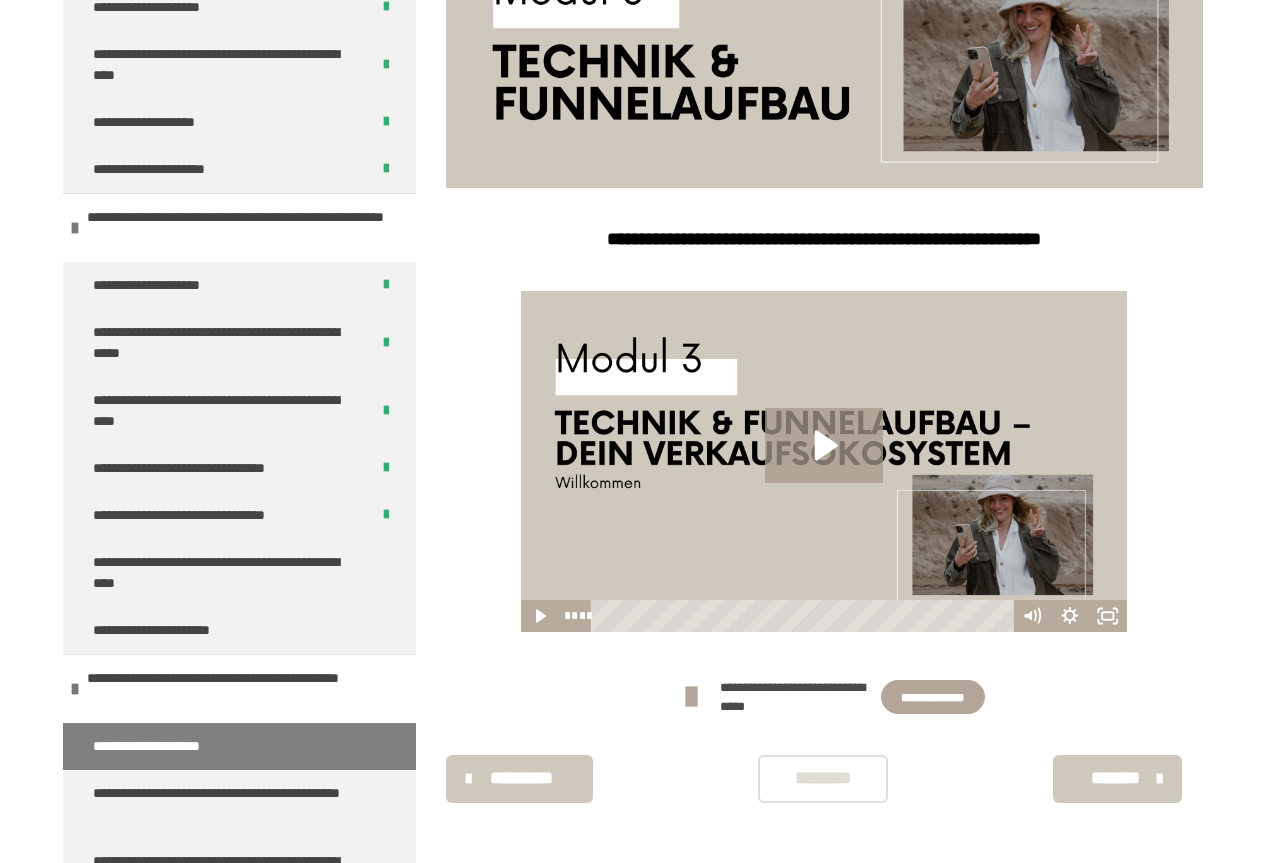 click on "*******" at bounding box center (1115, 778) 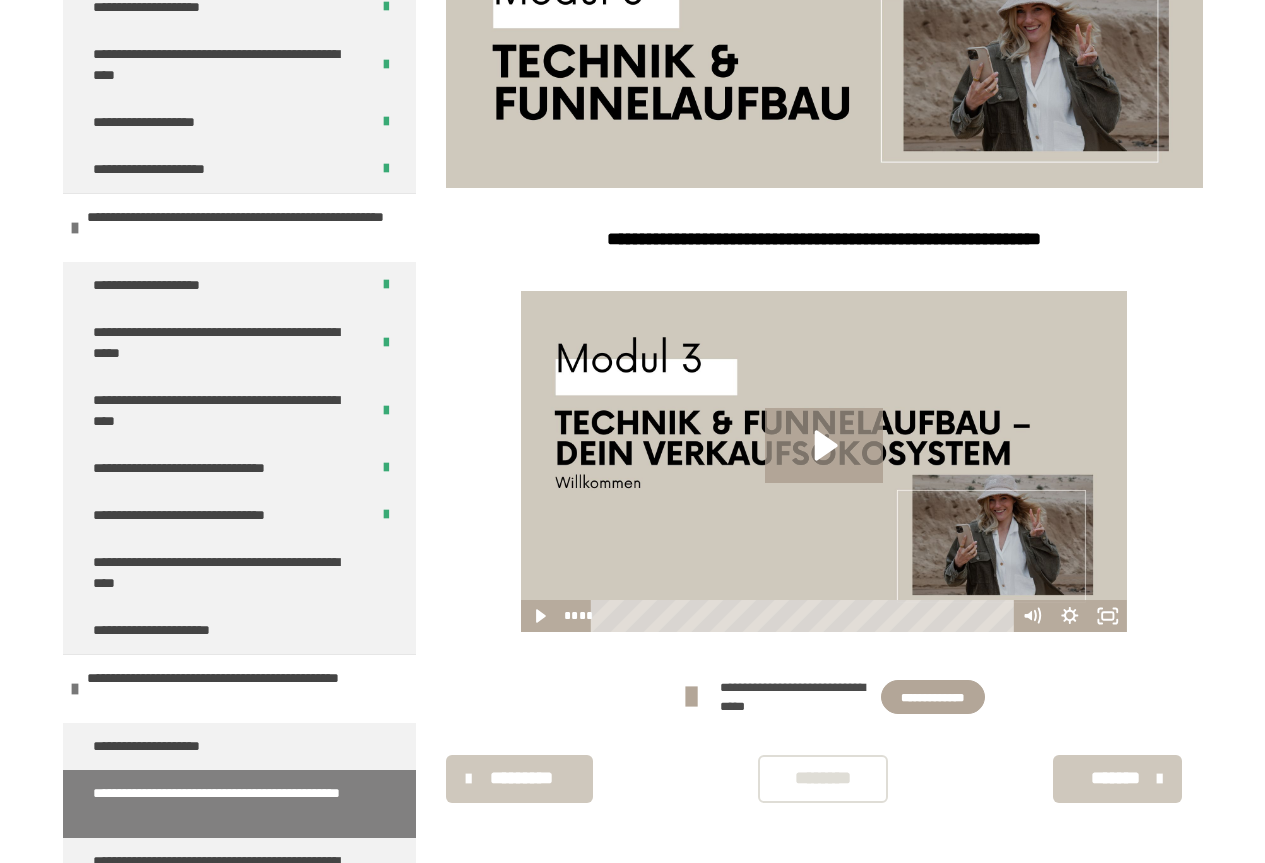 scroll, scrollTop: 340, scrollLeft: 0, axis: vertical 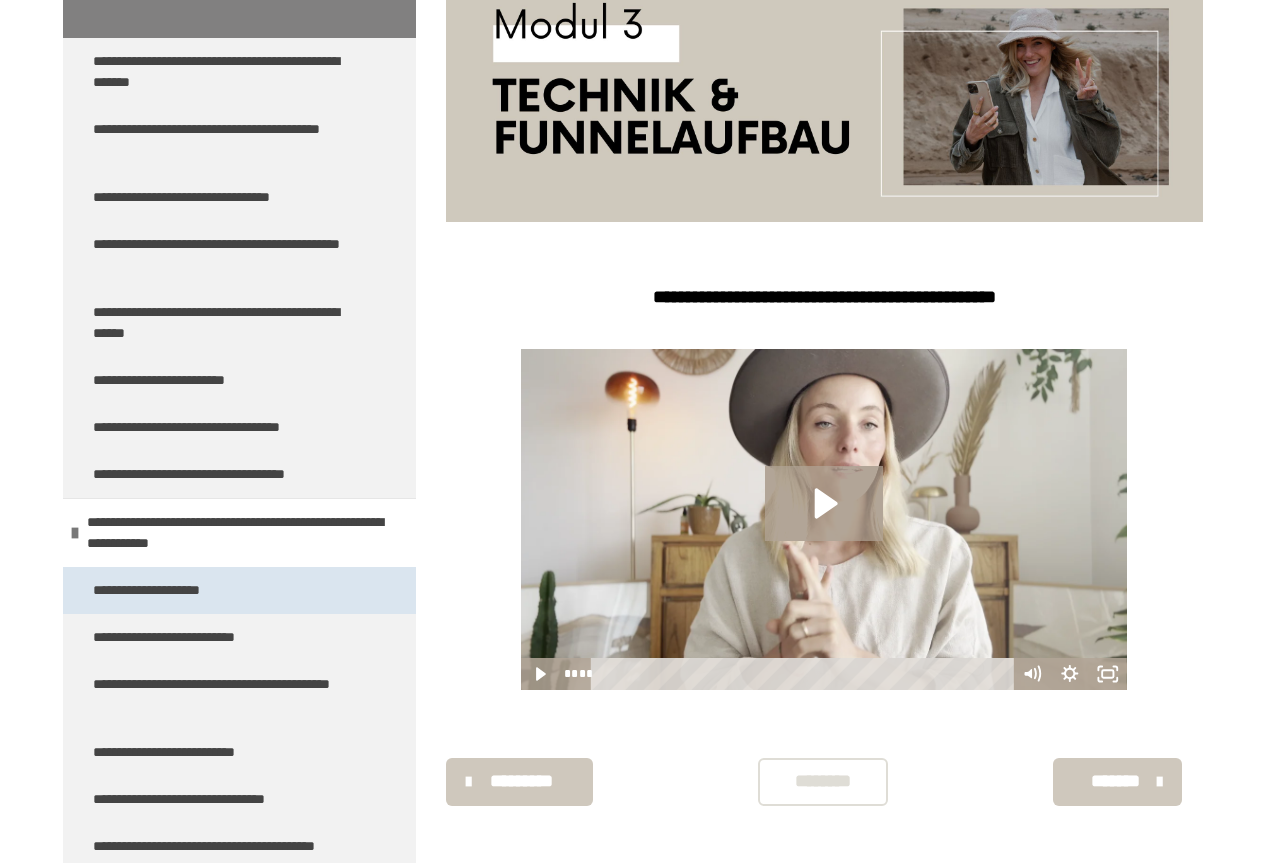 click on "**********" at bounding box center (174, 590) 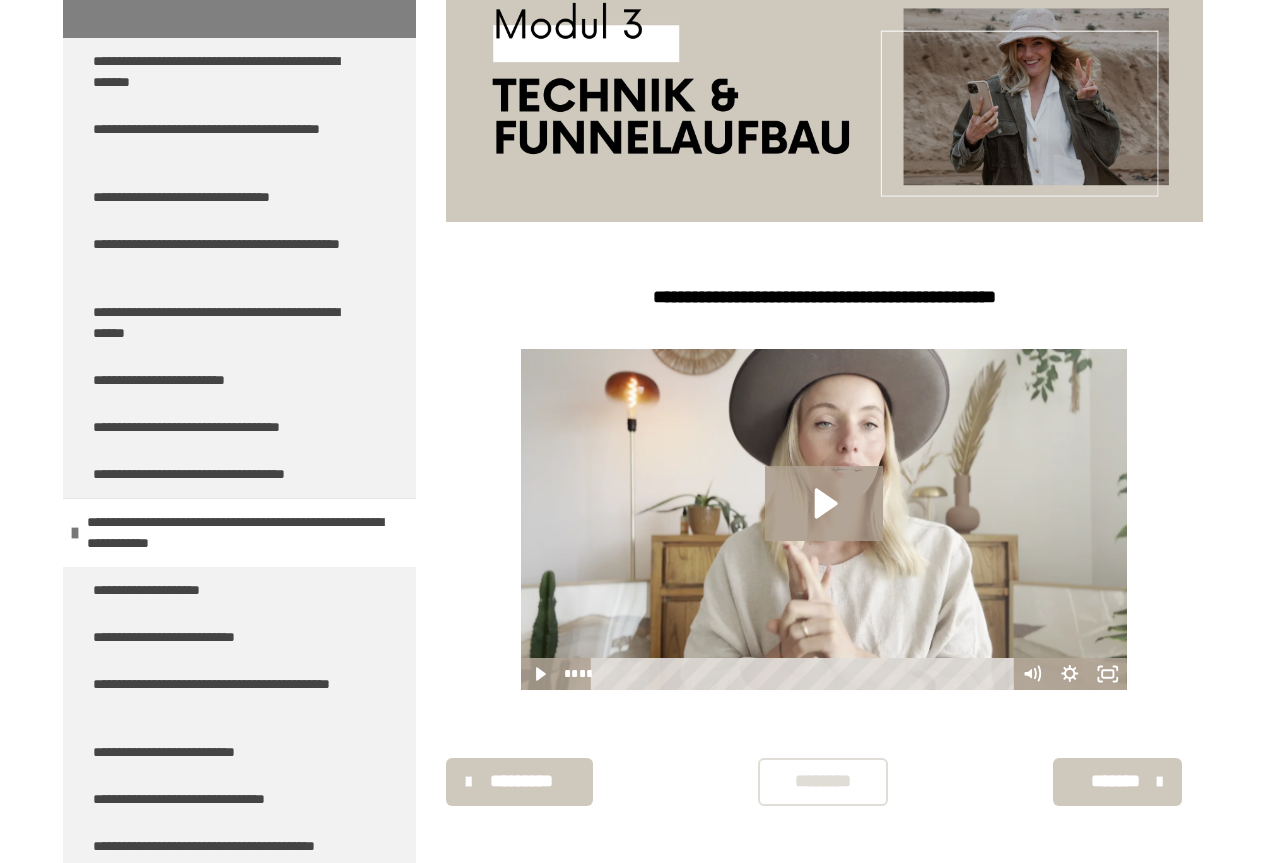 scroll, scrollTop: 270, scrollLeft: 0, axis: vertical 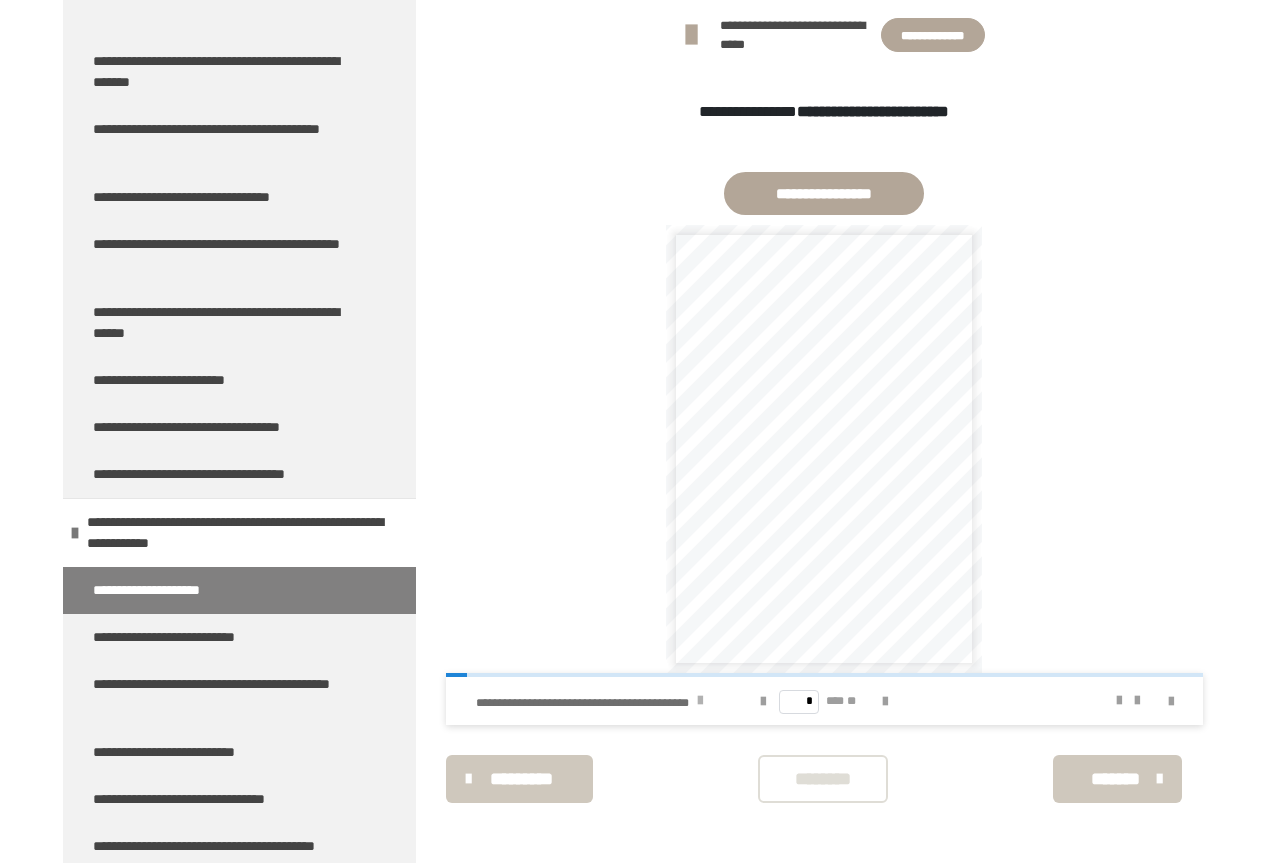 click at bounding box center (700, 701) 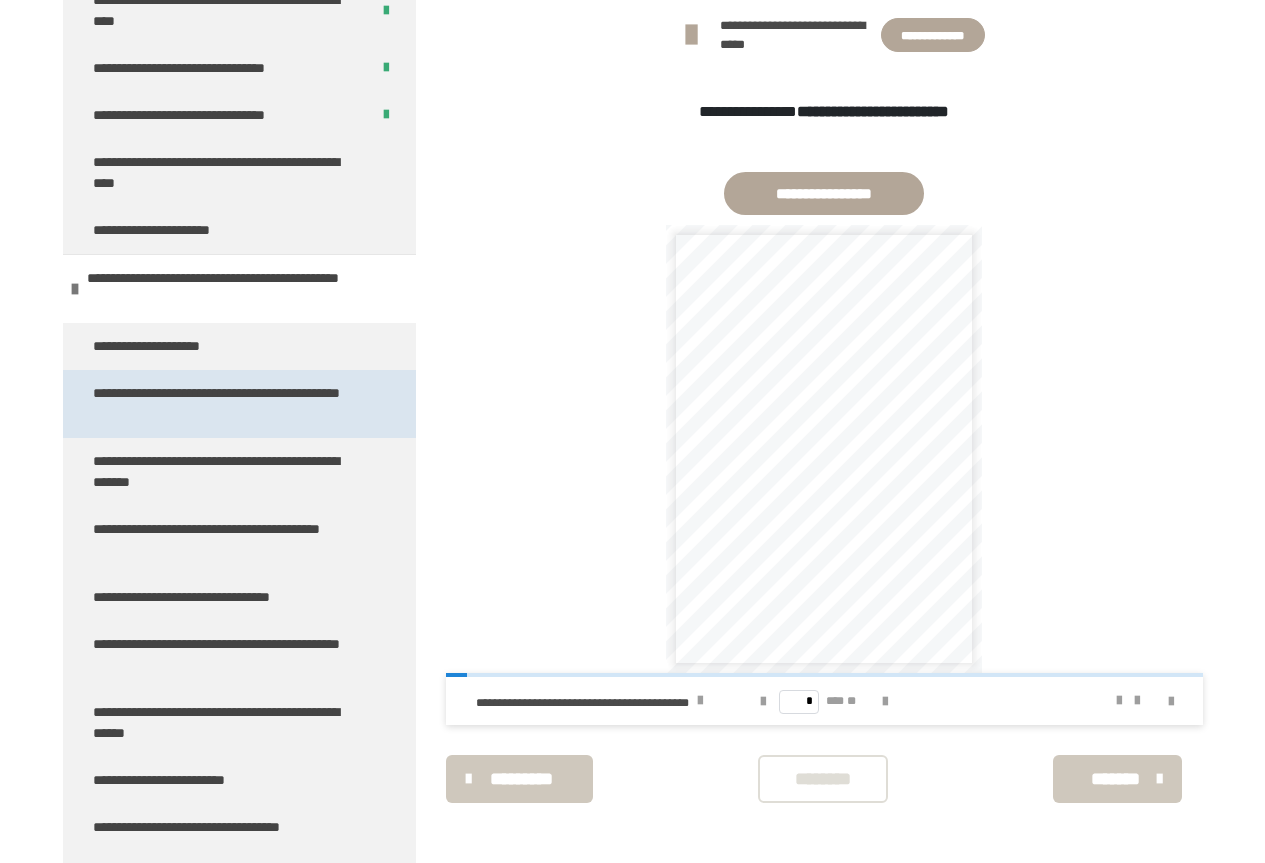scroll, scrollTop: 800, scrollLeft: 0, axis: vertical 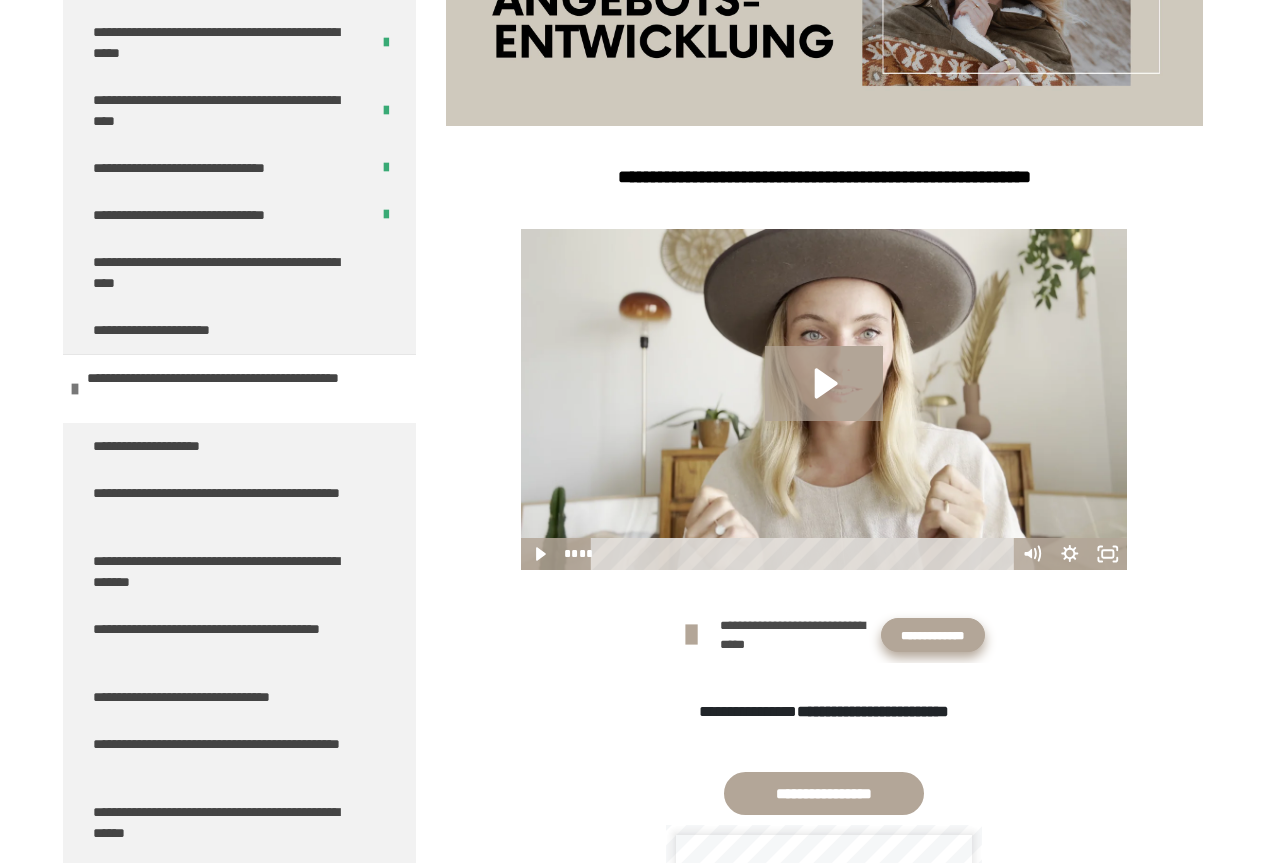 click on "**********" at bounding box center [933, 635] 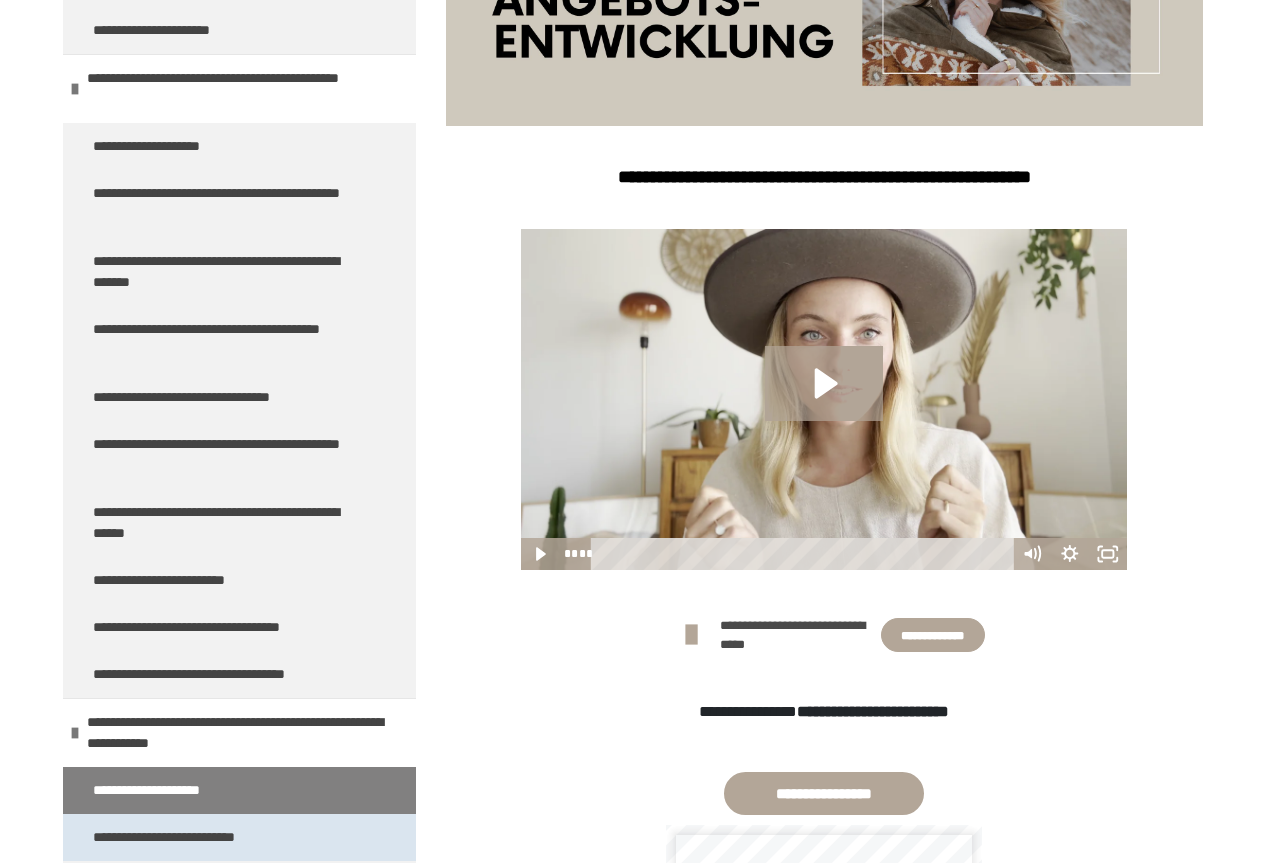 scroll, scrollTop: 1500, scrollLeft: 0, axis: vertical 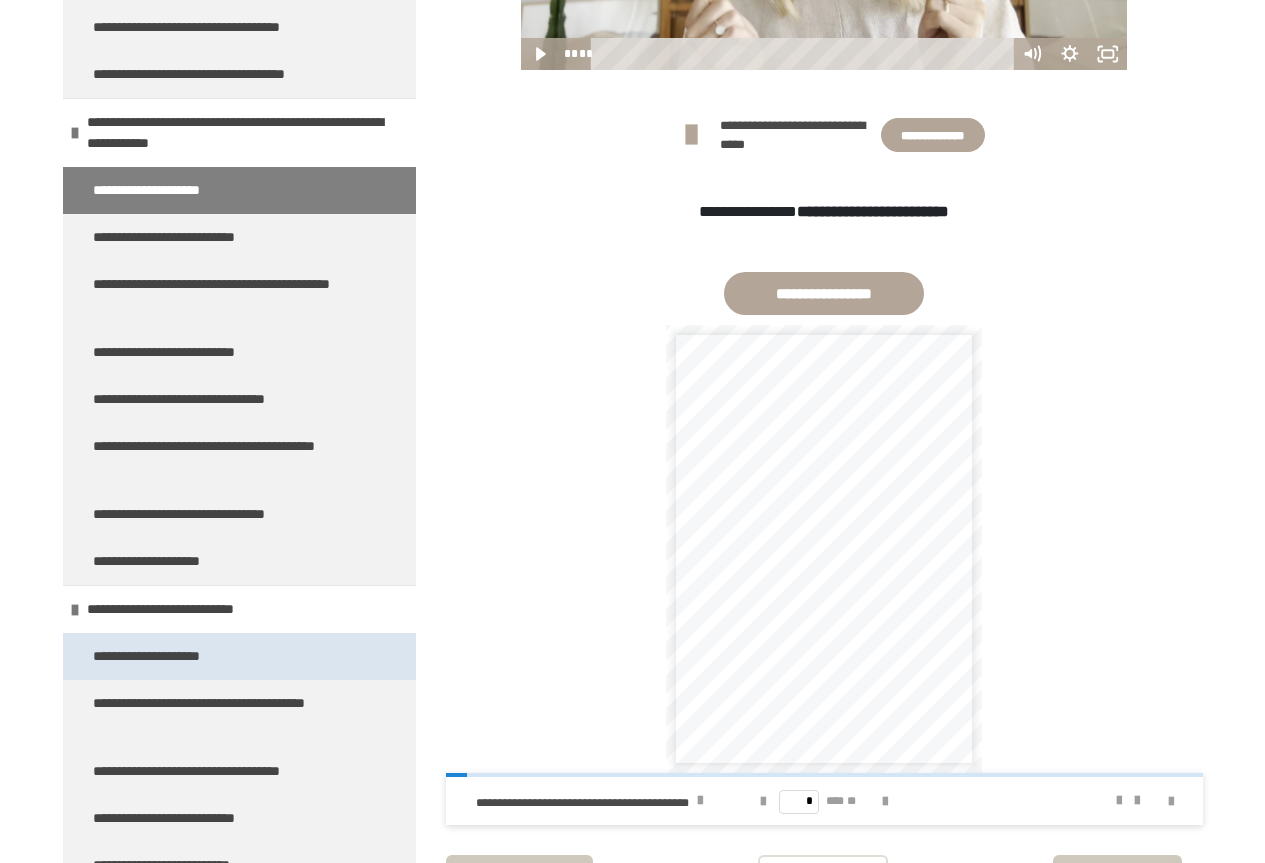 click on "**********" at bounding box center (239, 656) 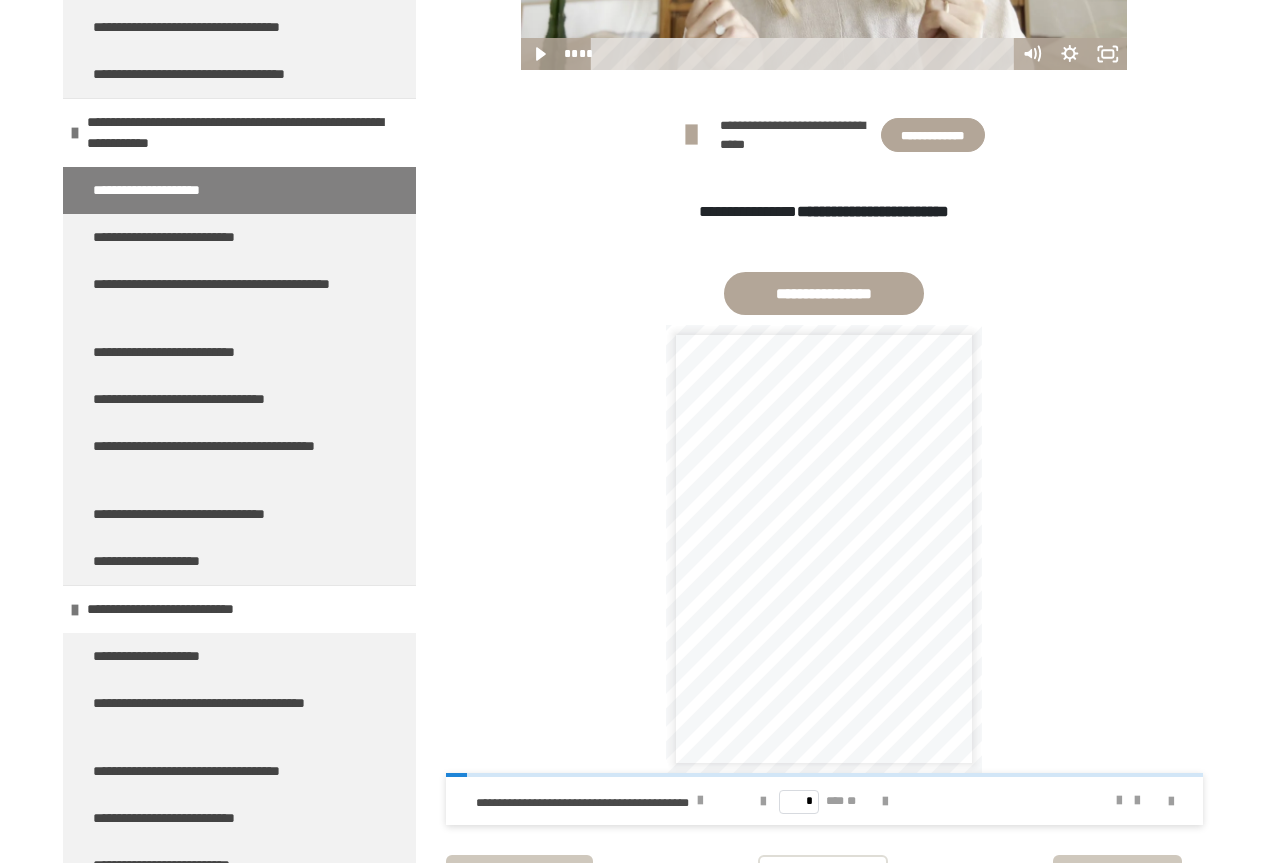 click at bounding box center (824, -101) 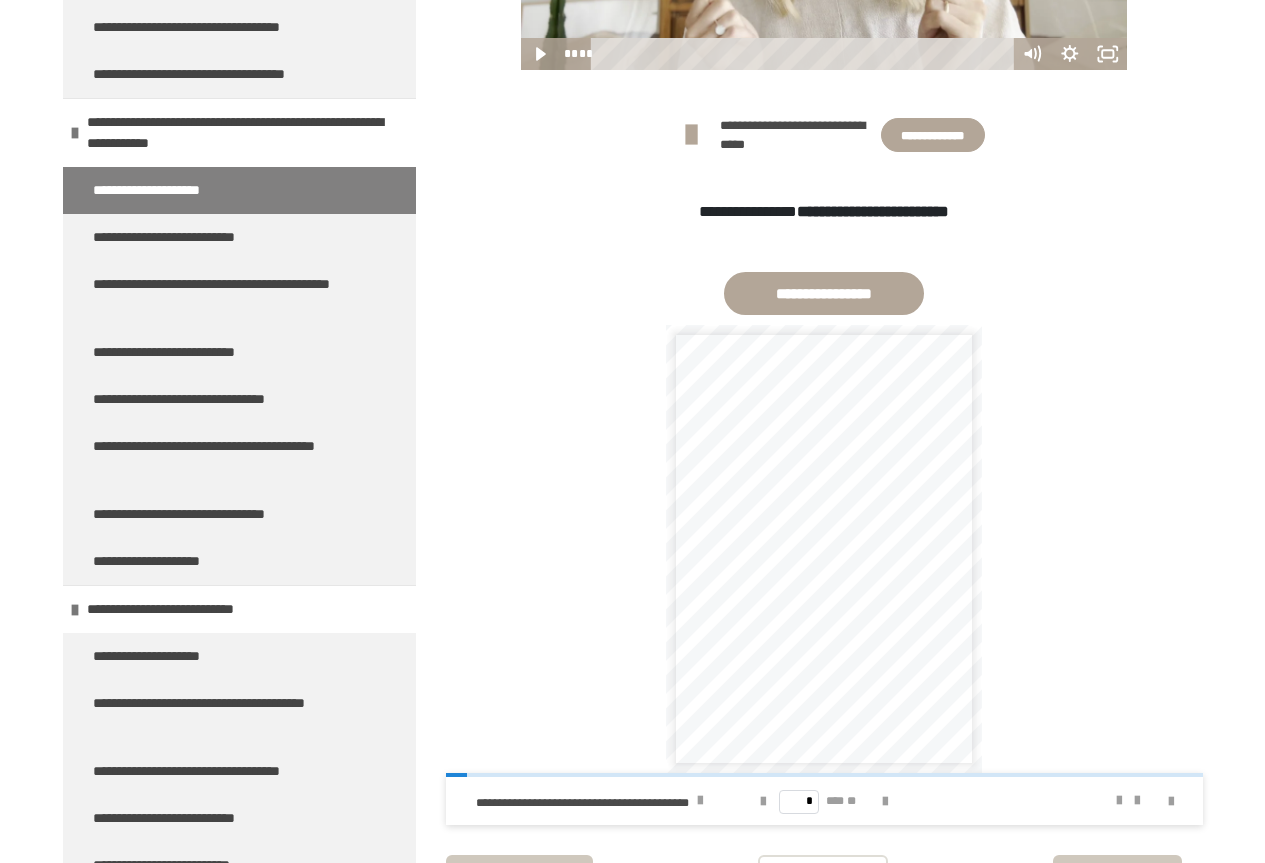 scroll, scrollTop: 370, scrollLeft: 0, axis: vertical 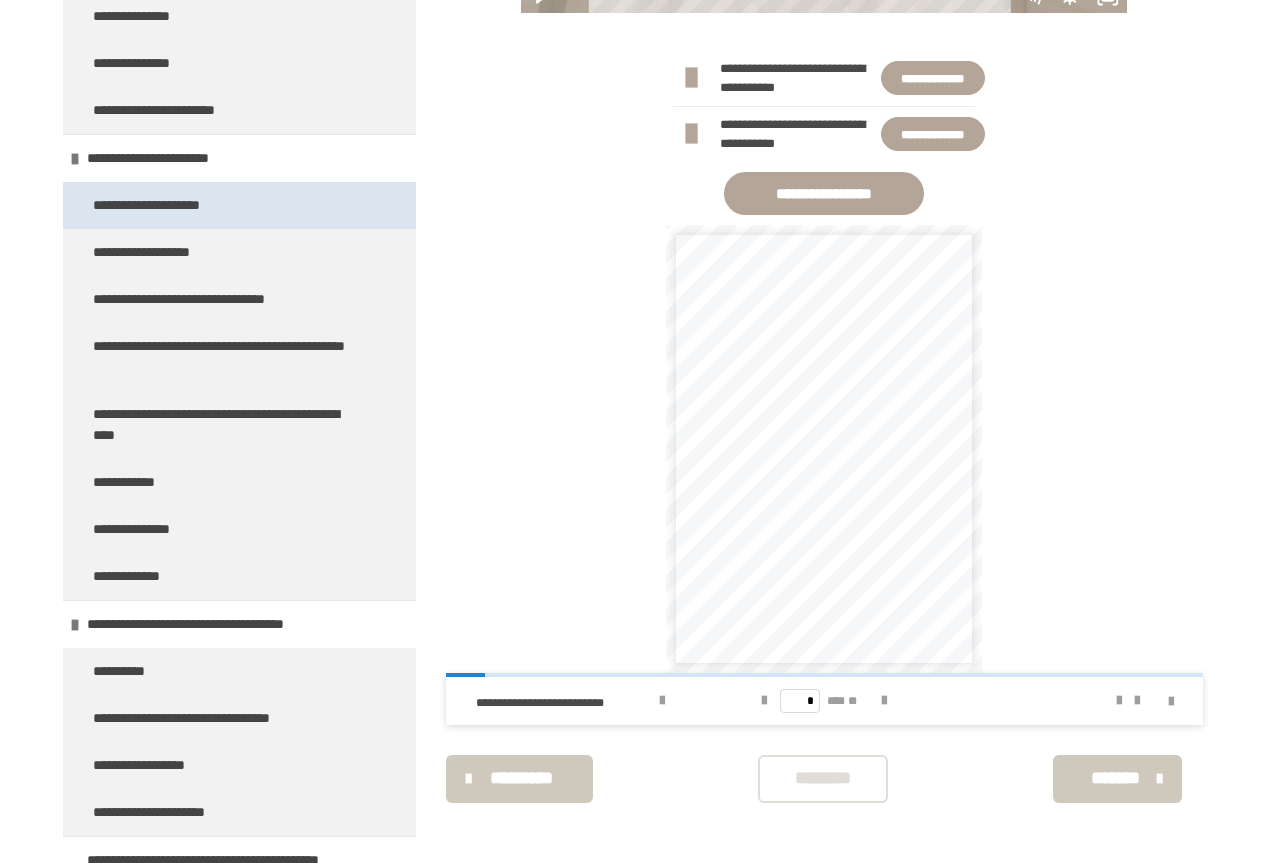 click on "**********" at bounding box center (174, 205) 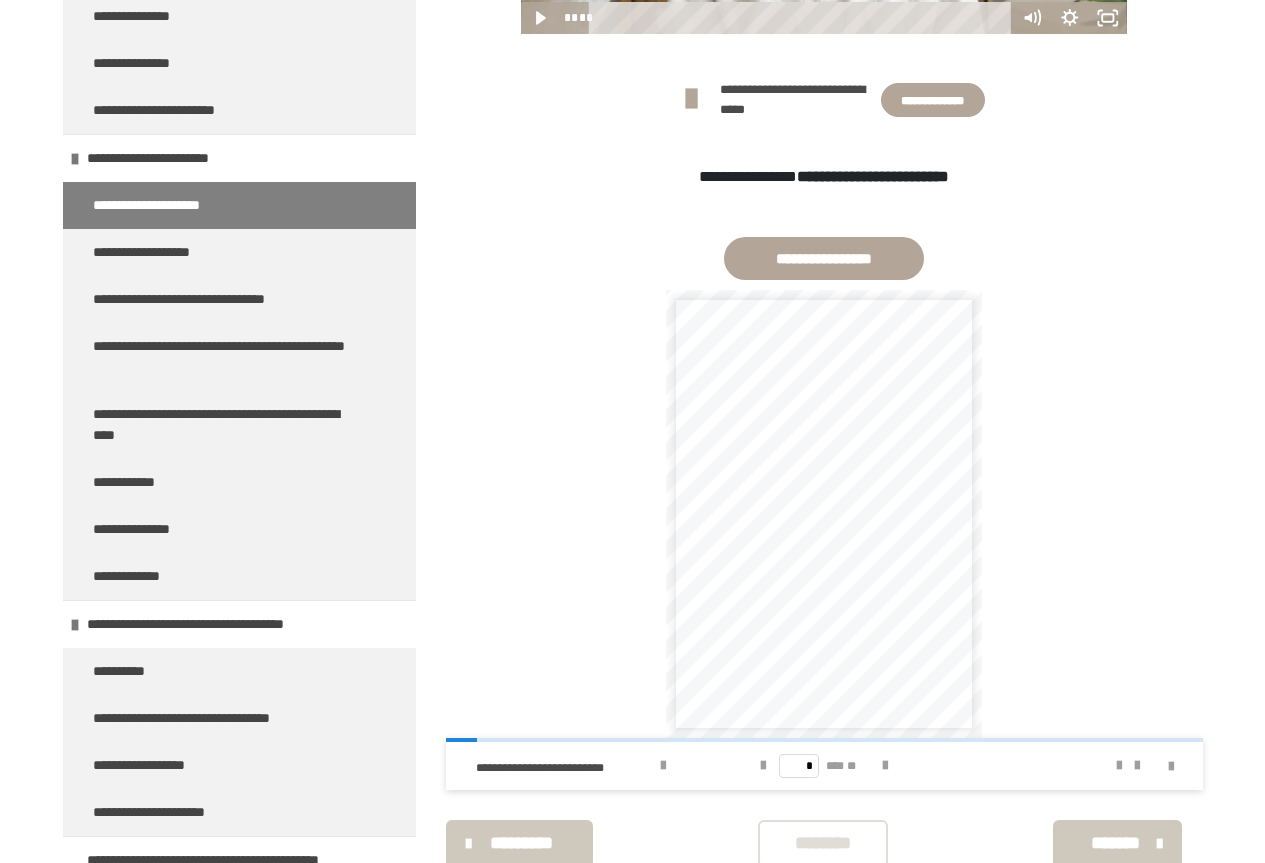scroll, scrollTop: 1019, scrollLeft: 0, axis: vertical 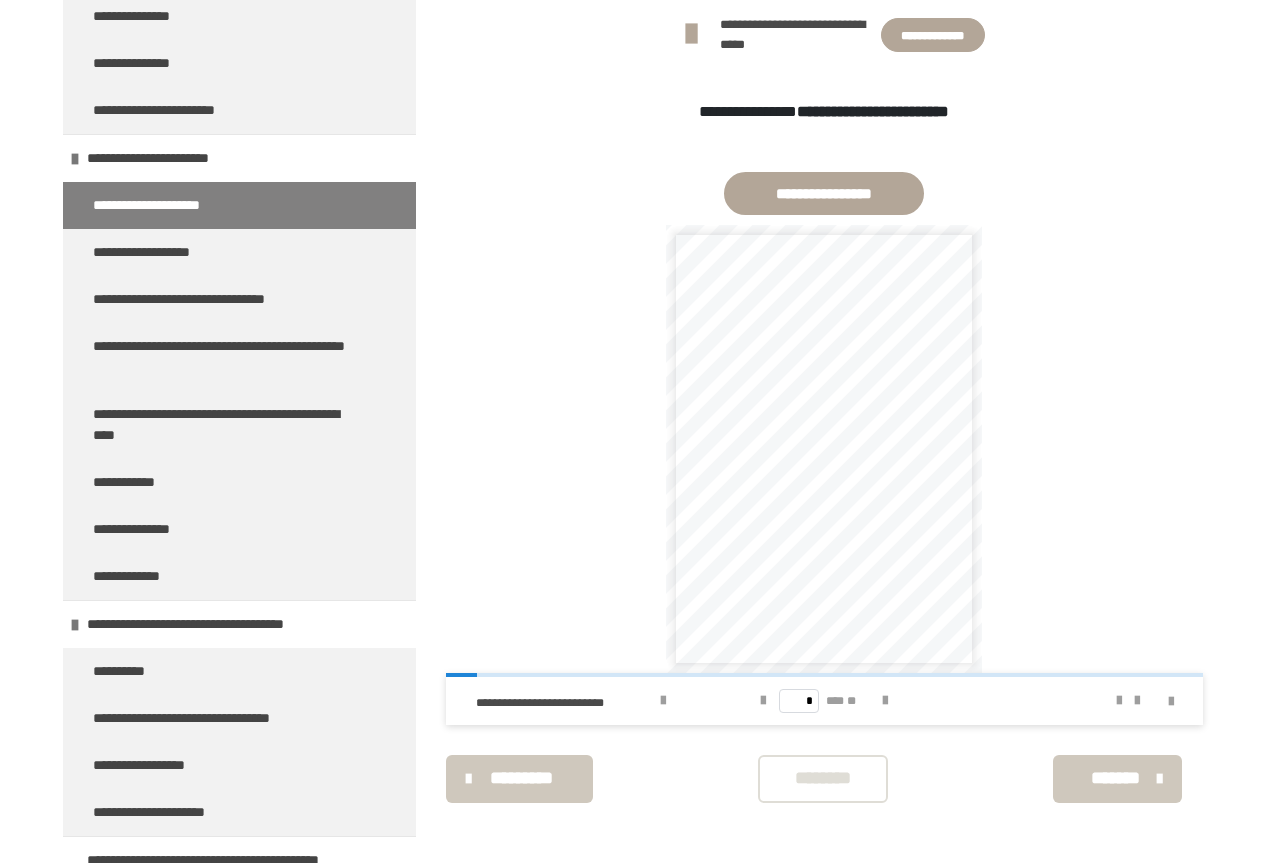 click at bounding box center [824, 193] 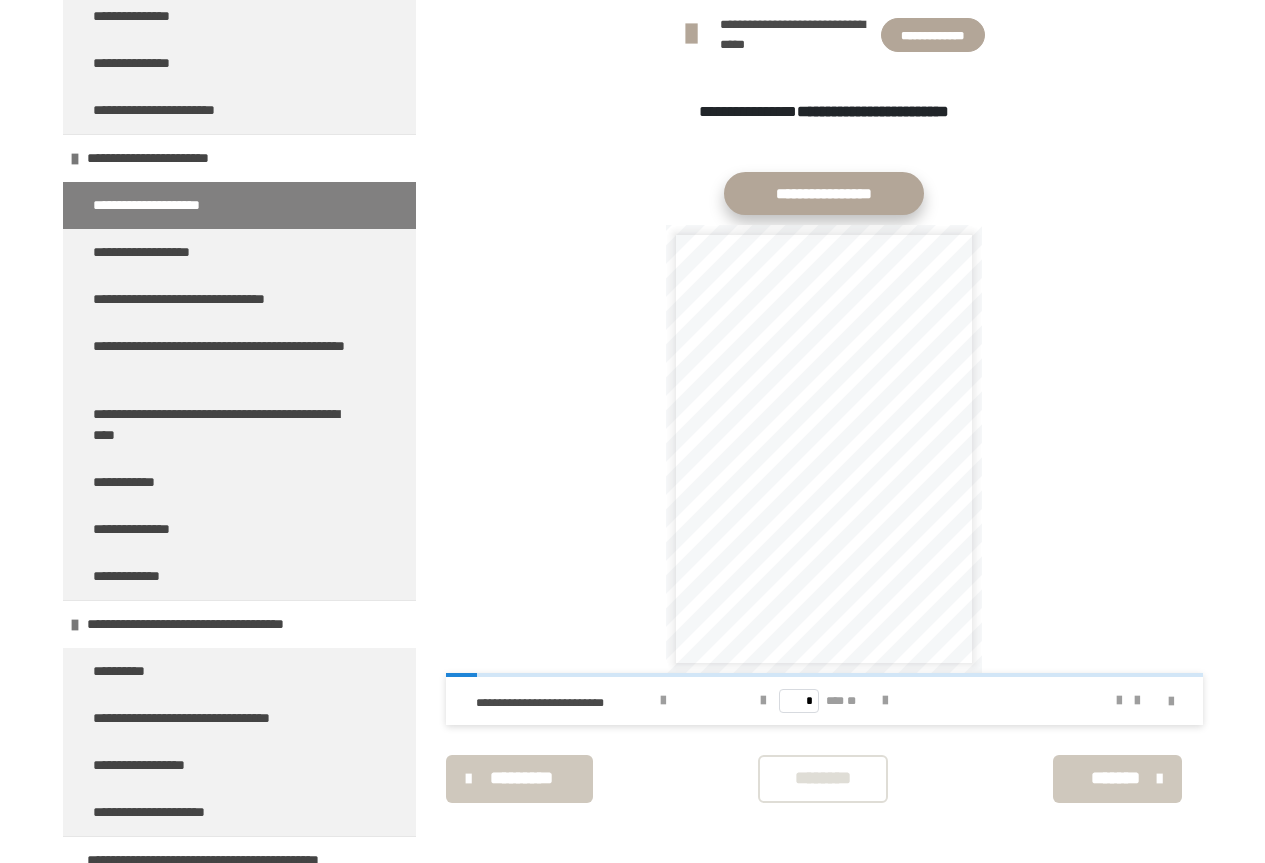 click on "**********" at bounding box center [824, 193] 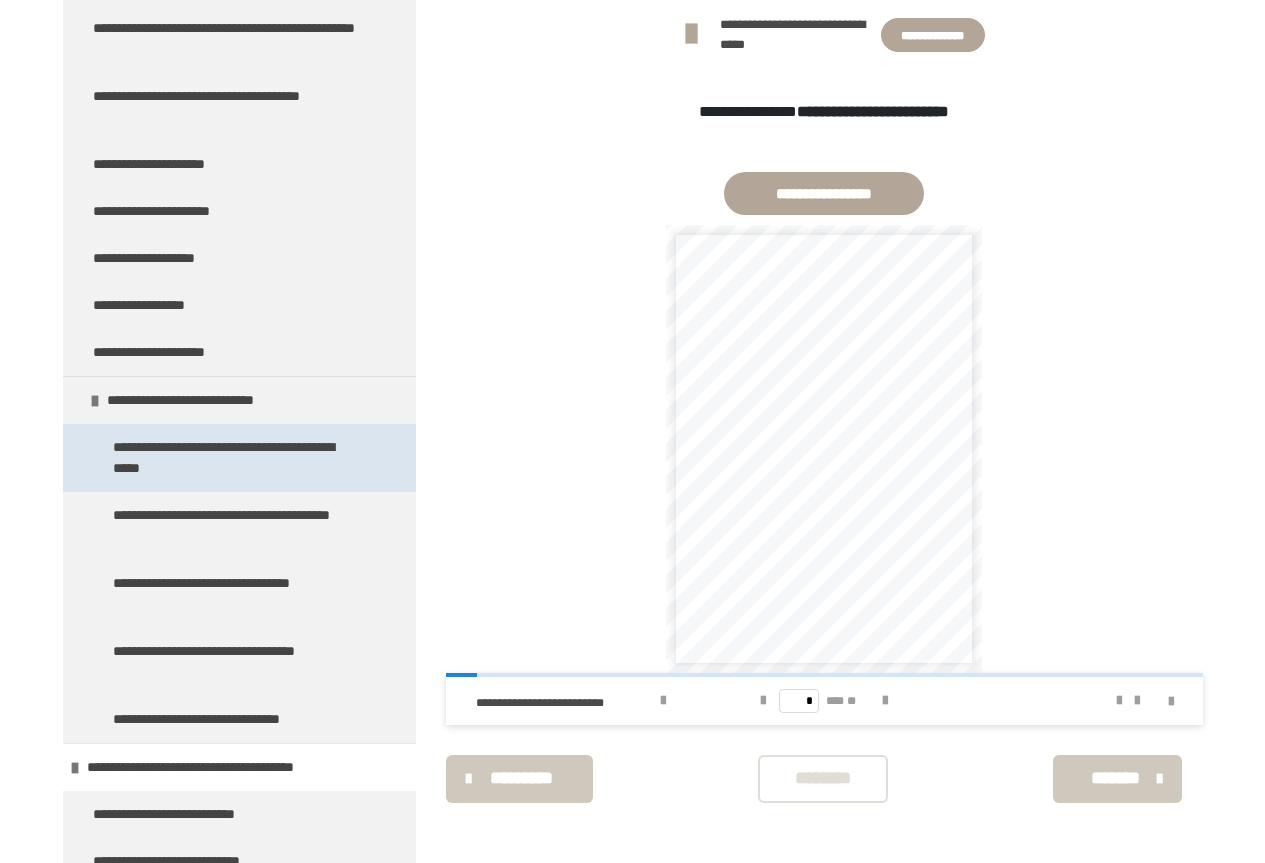 scroll, scrollTop: 11364, scrollLeft: 0, axis: vertical 